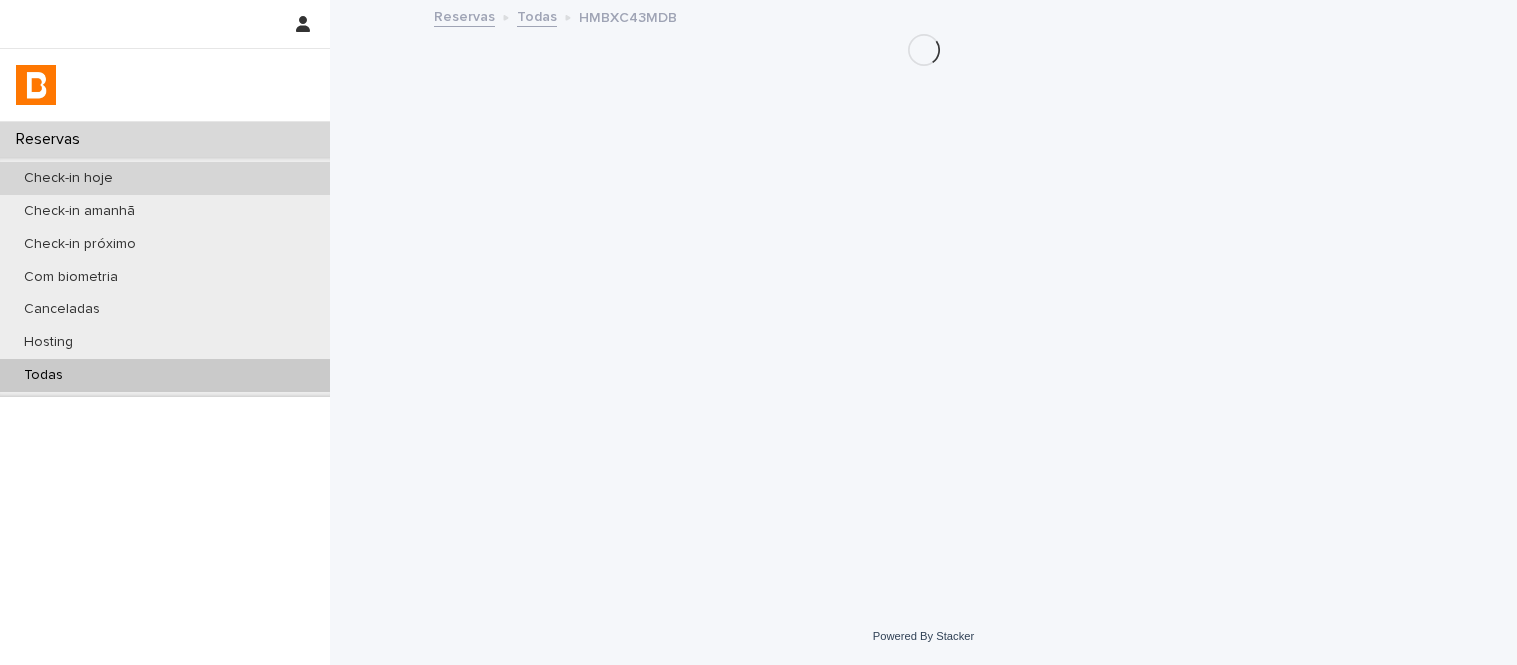 scroll, scrollTop: 0, scrollLeft: 0, axis: both 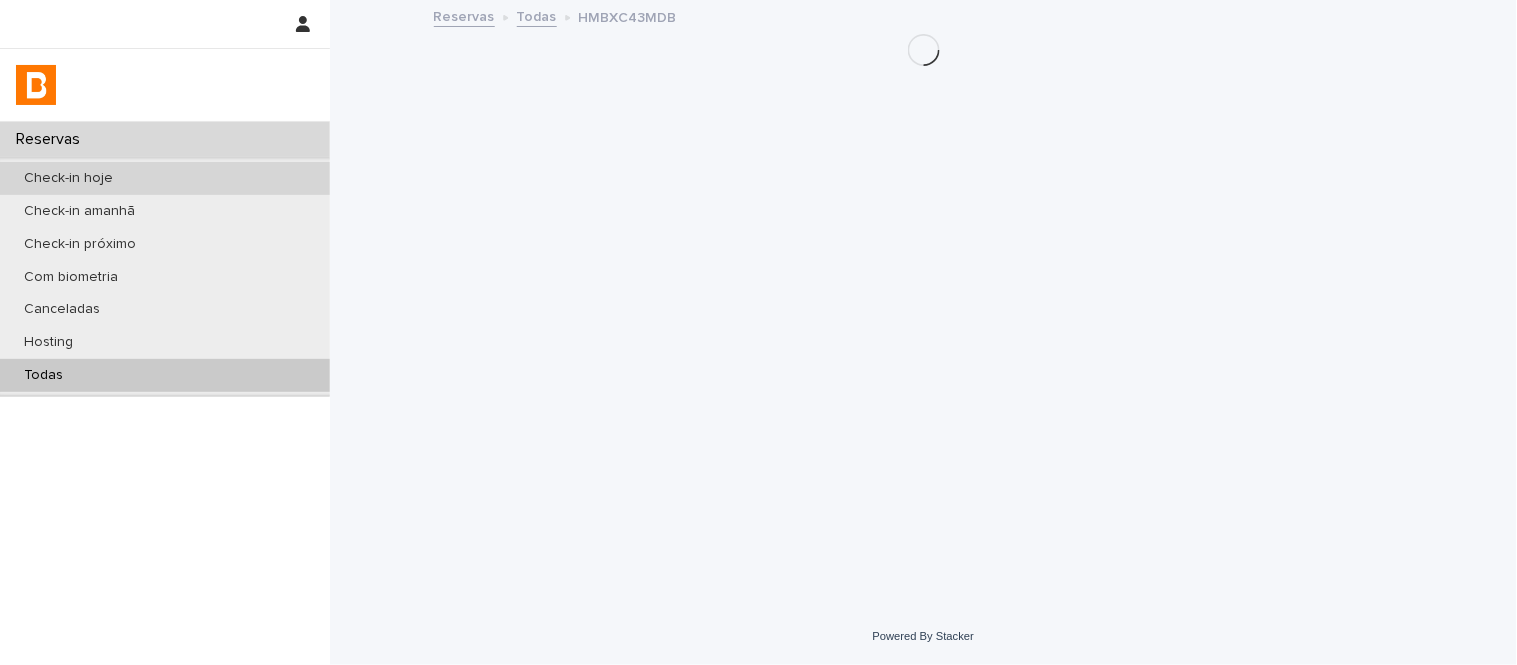 click on "Check-in hoje" at bounding box center (165, 178) 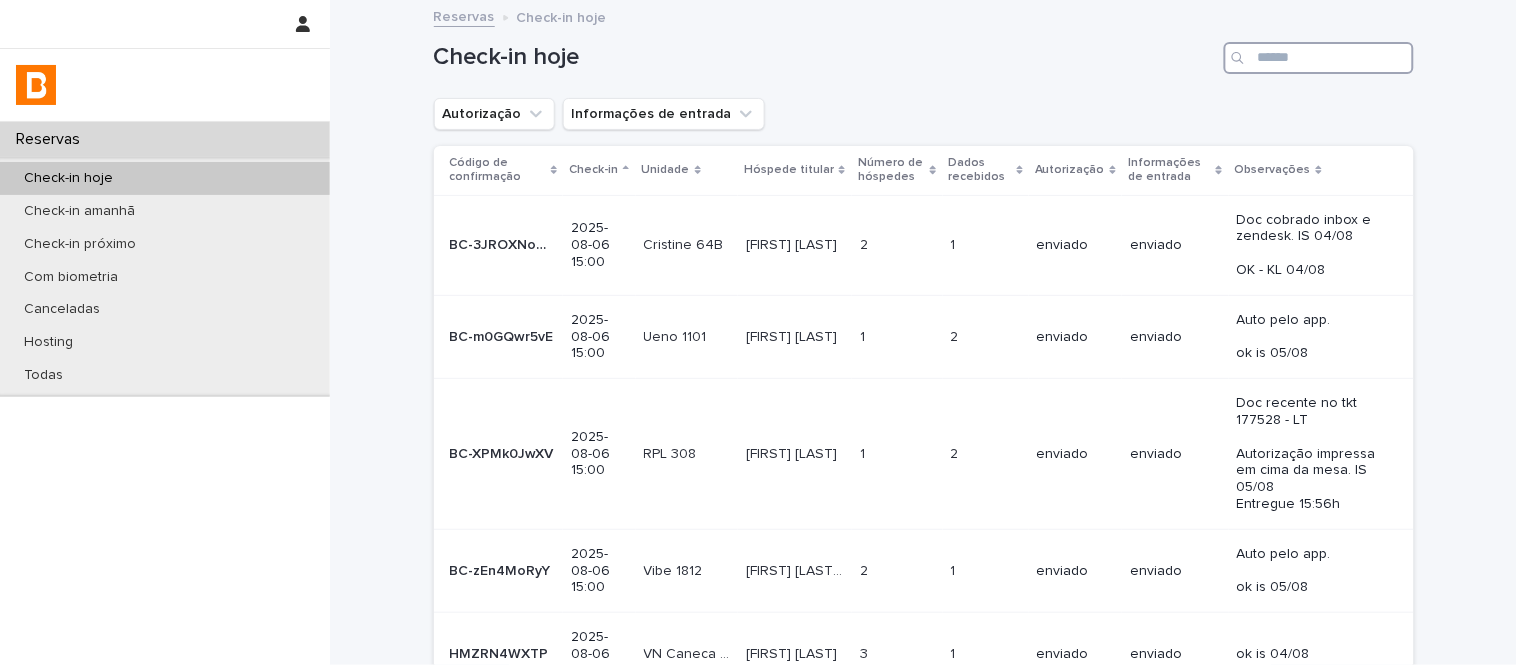 click at bounding box center [1319, 58] 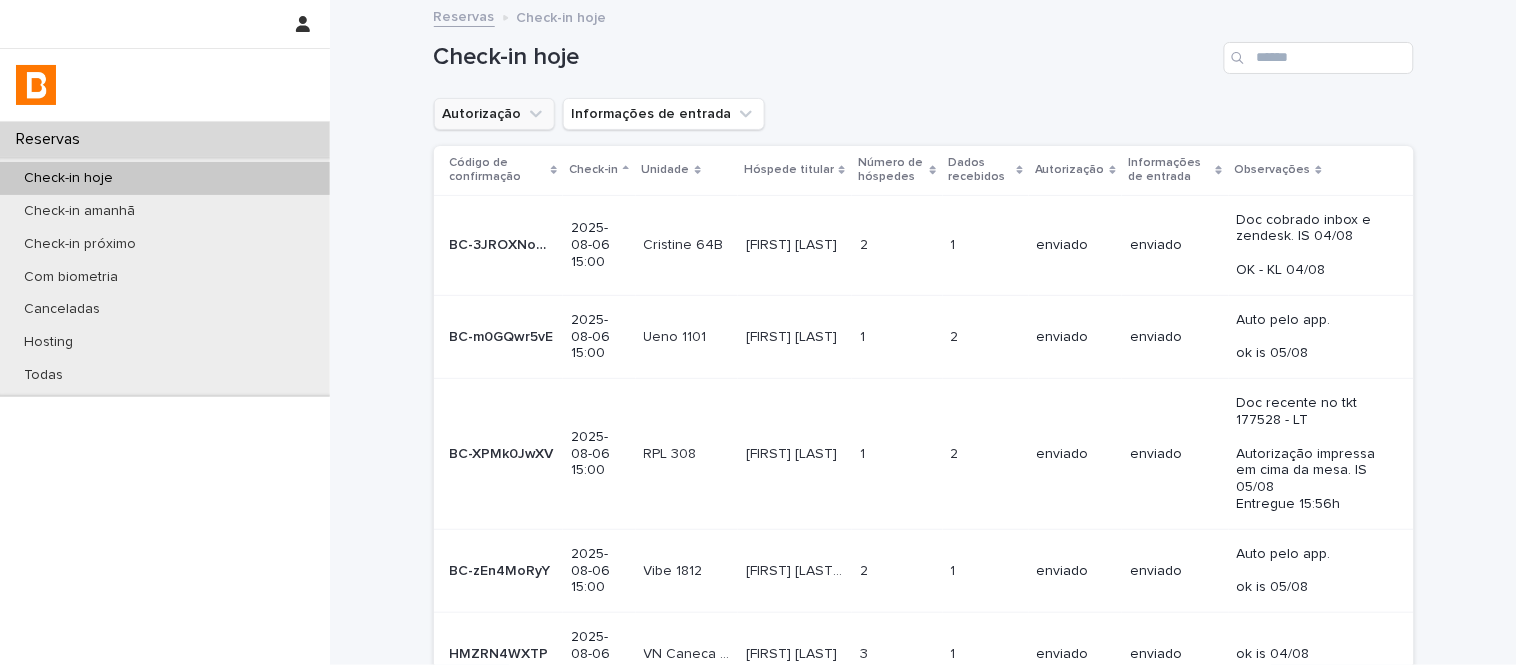 click on "Autorização" at bounding box center (494, 114) 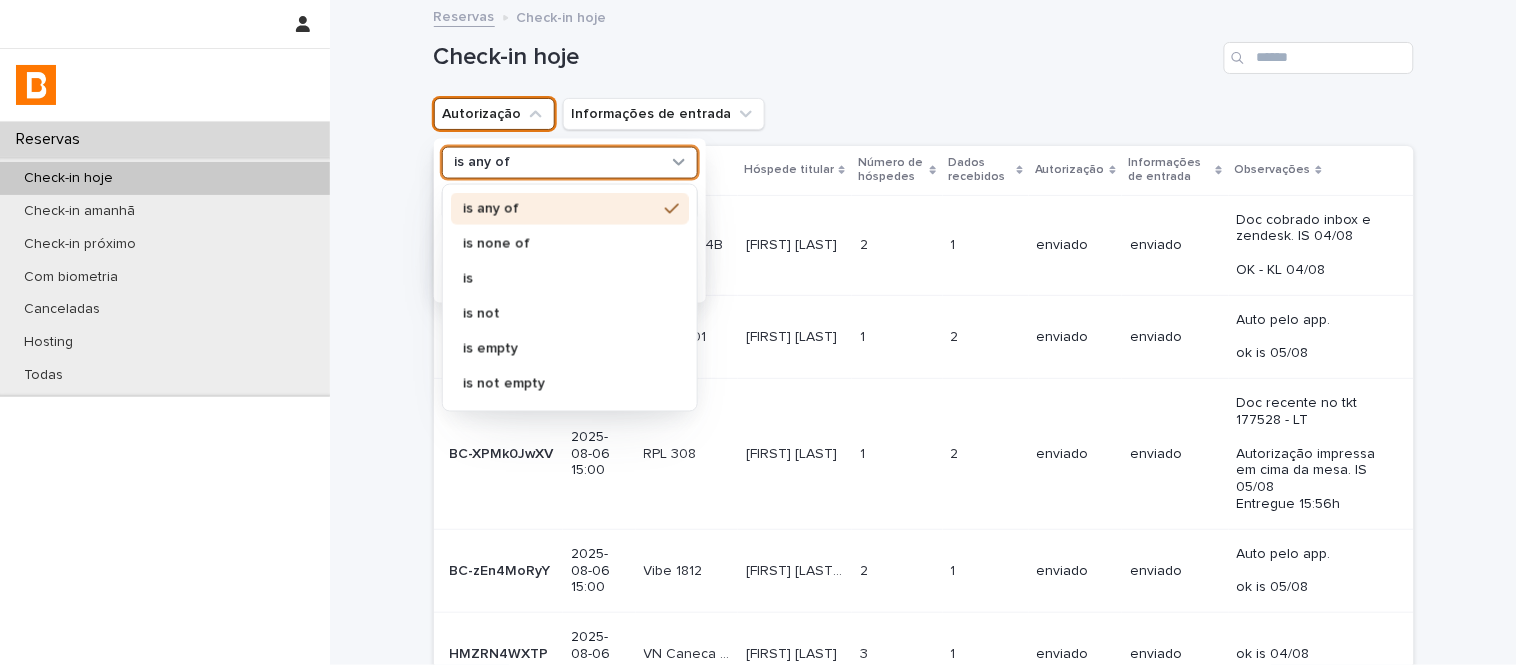 click on "is any of" at bounding box center [557, 162] 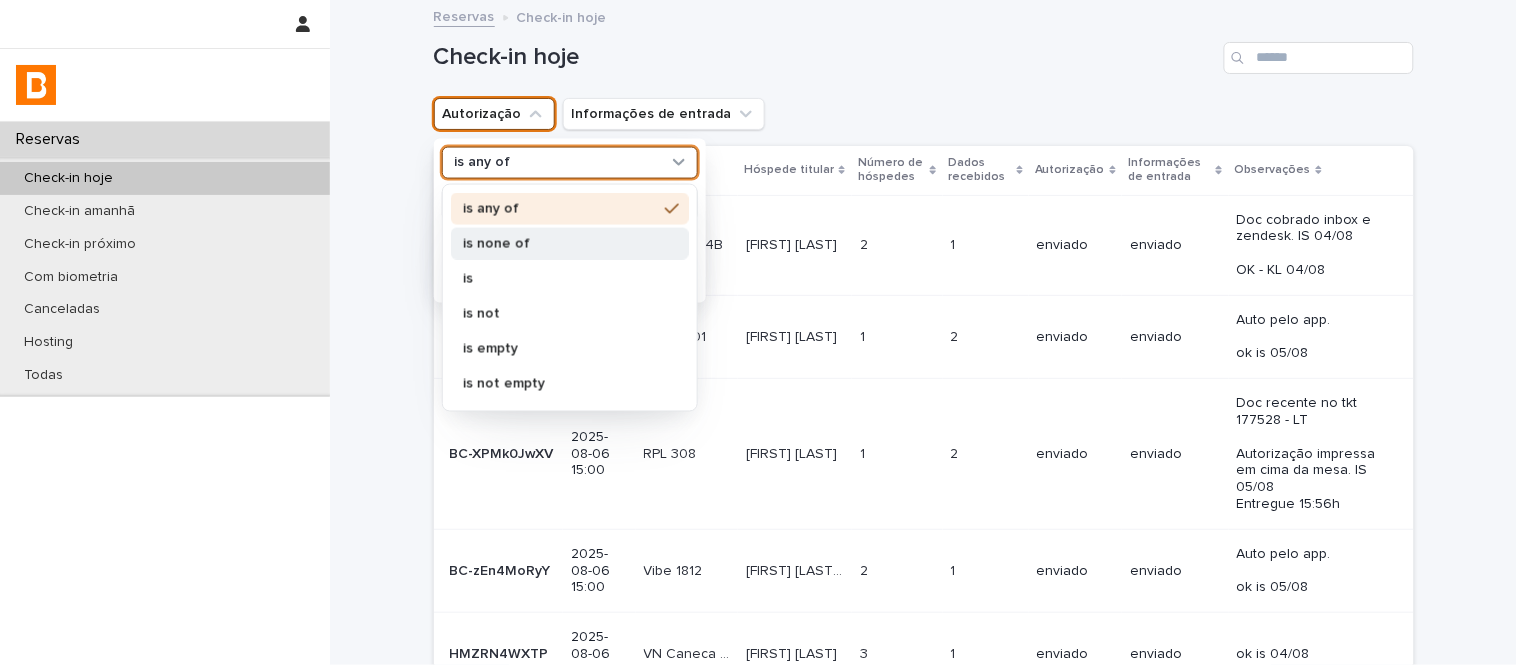 click on "is none of" at bounding box center [560, 243] 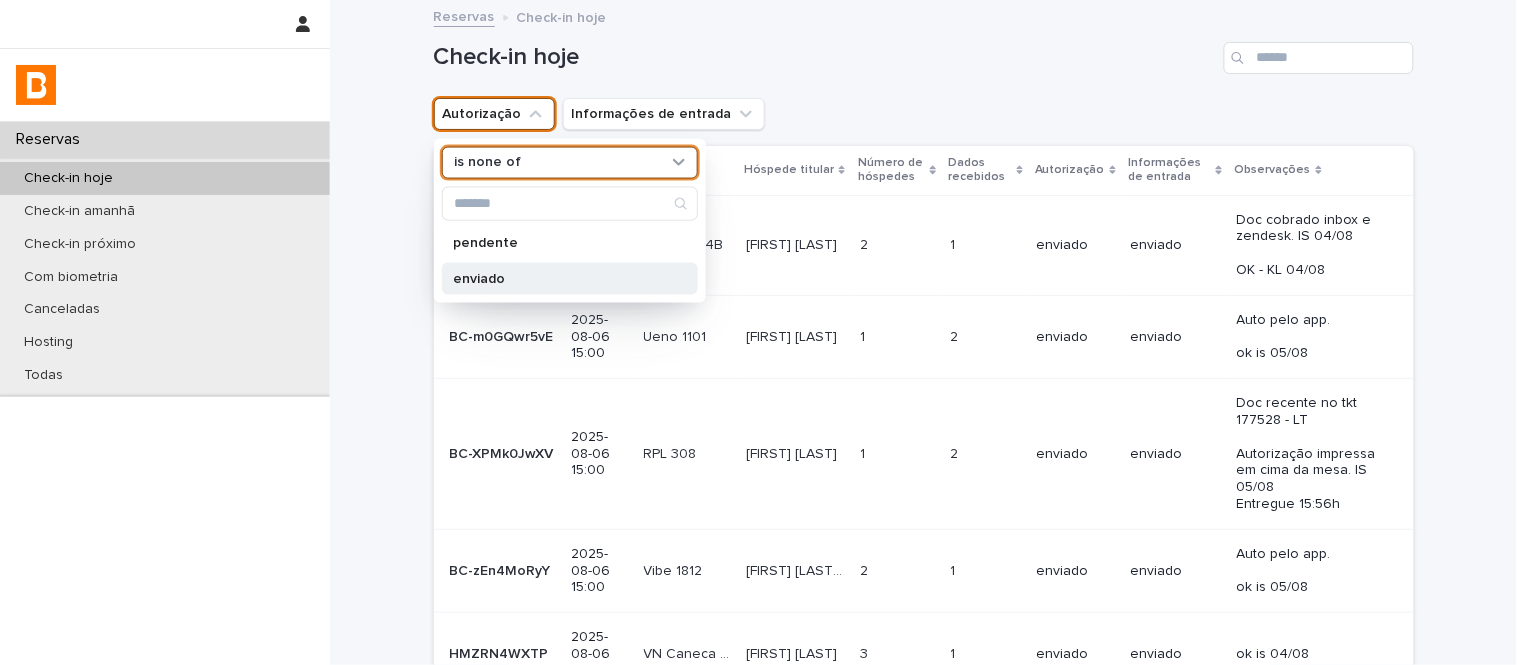 click on "enviado" at bounding box center [570, 278] 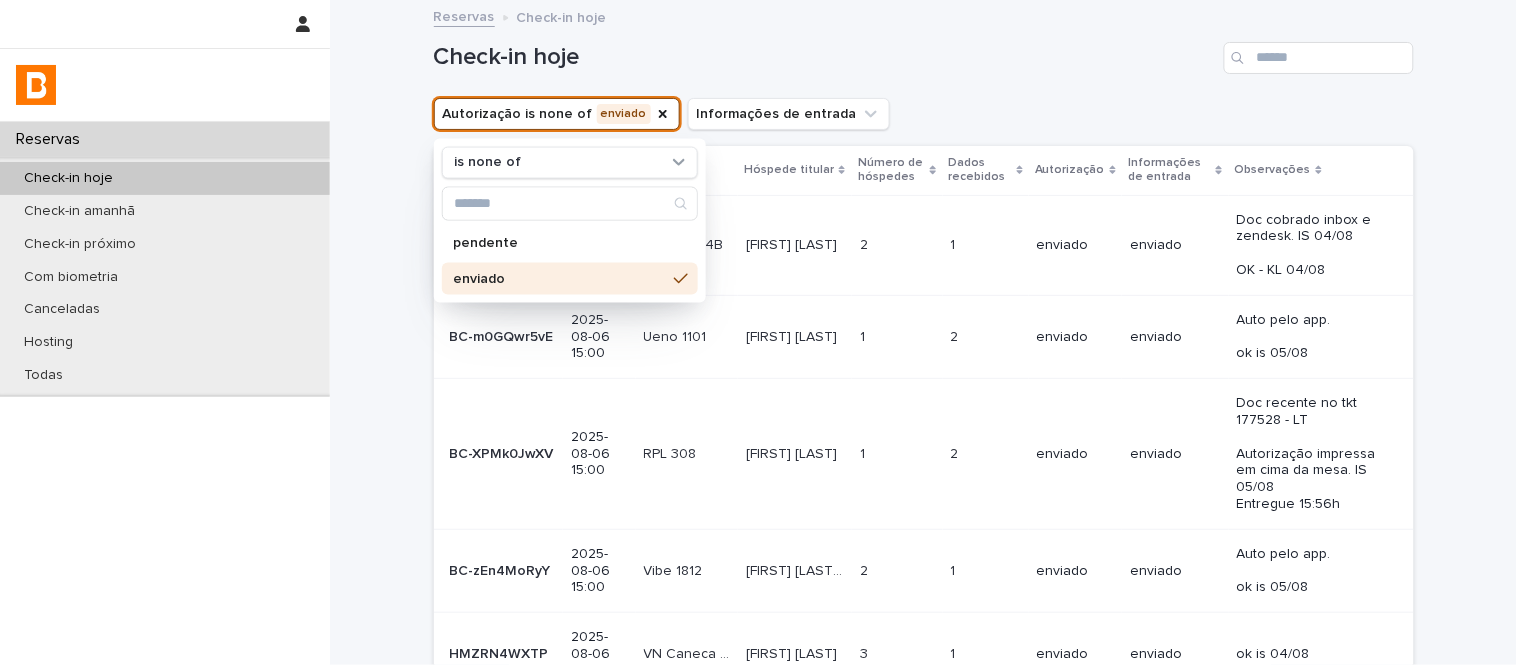 click on "Check-in hoje" at bounding box center (924, 50) 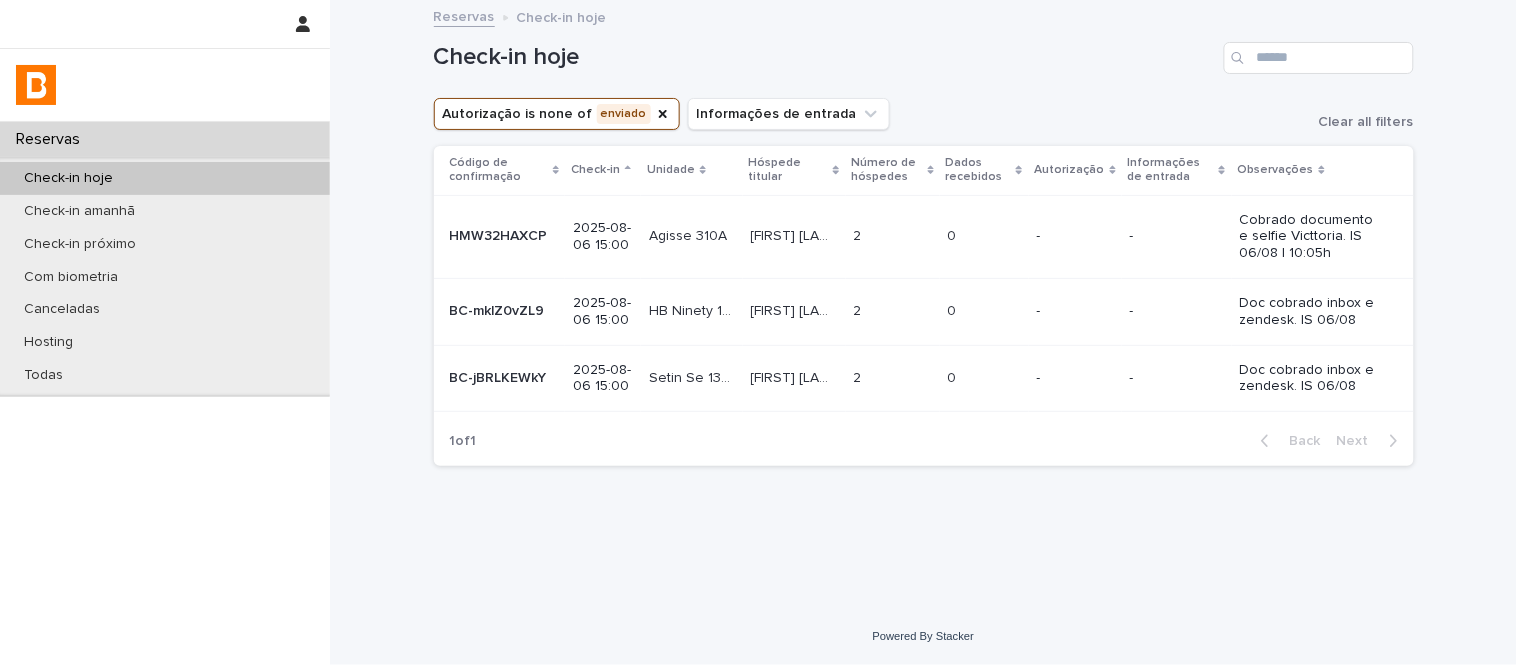 click at bounding box center (893, 236) 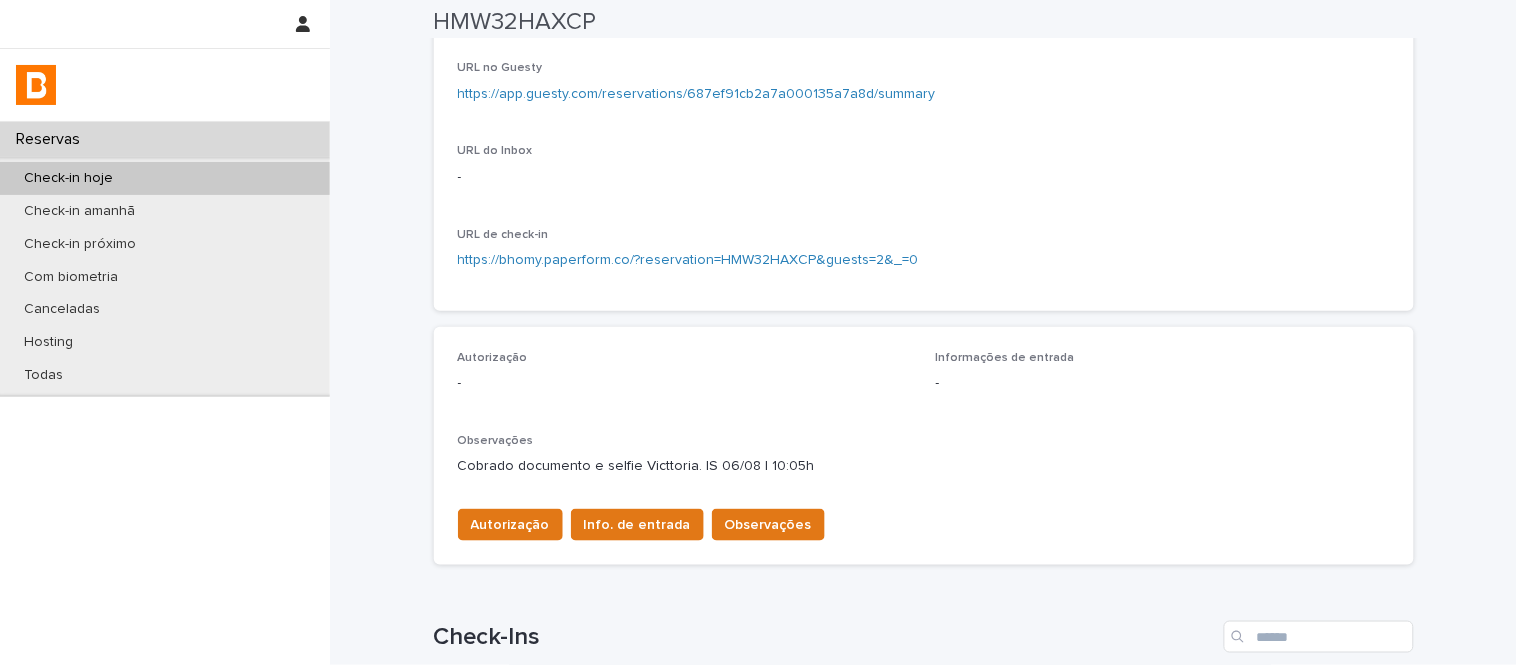 scroll, scrollTop: 433, scrollLeft: 0, axis: vertical 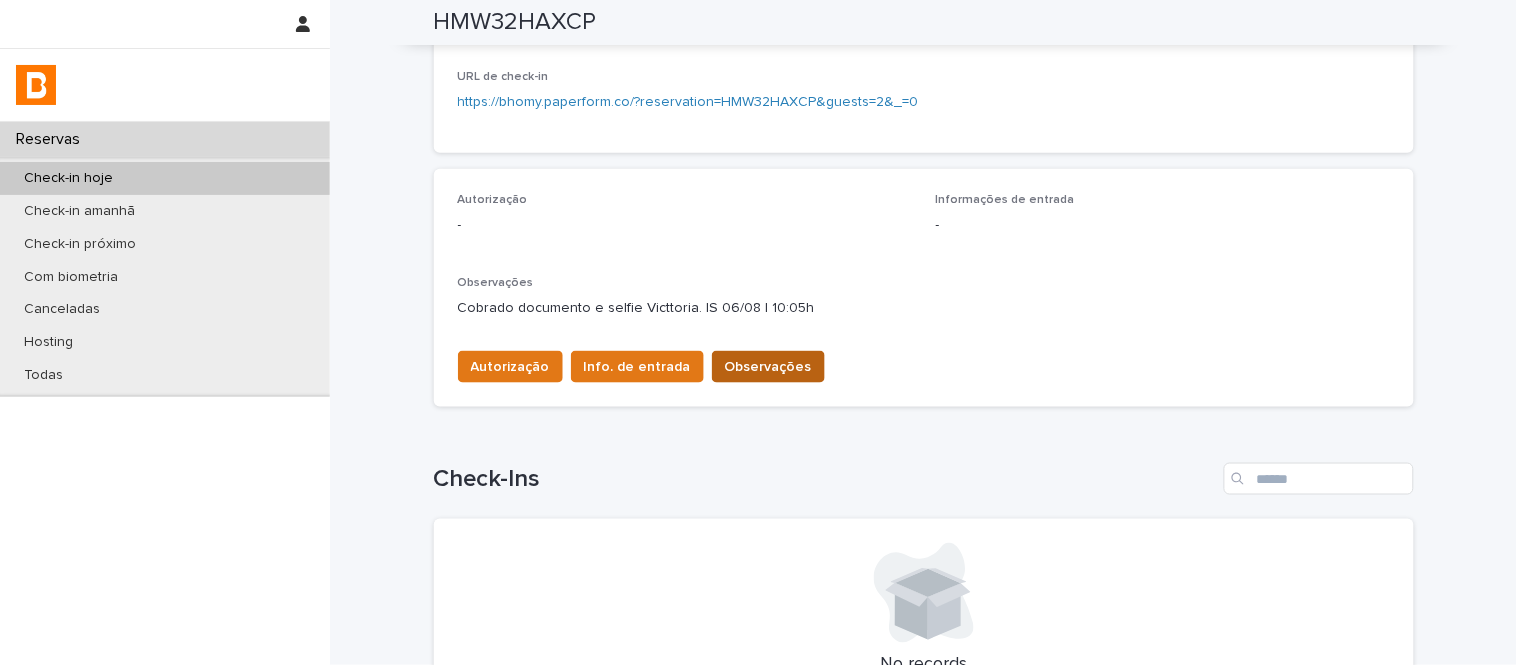 click on "Observações" at bounding box center [768, 367] 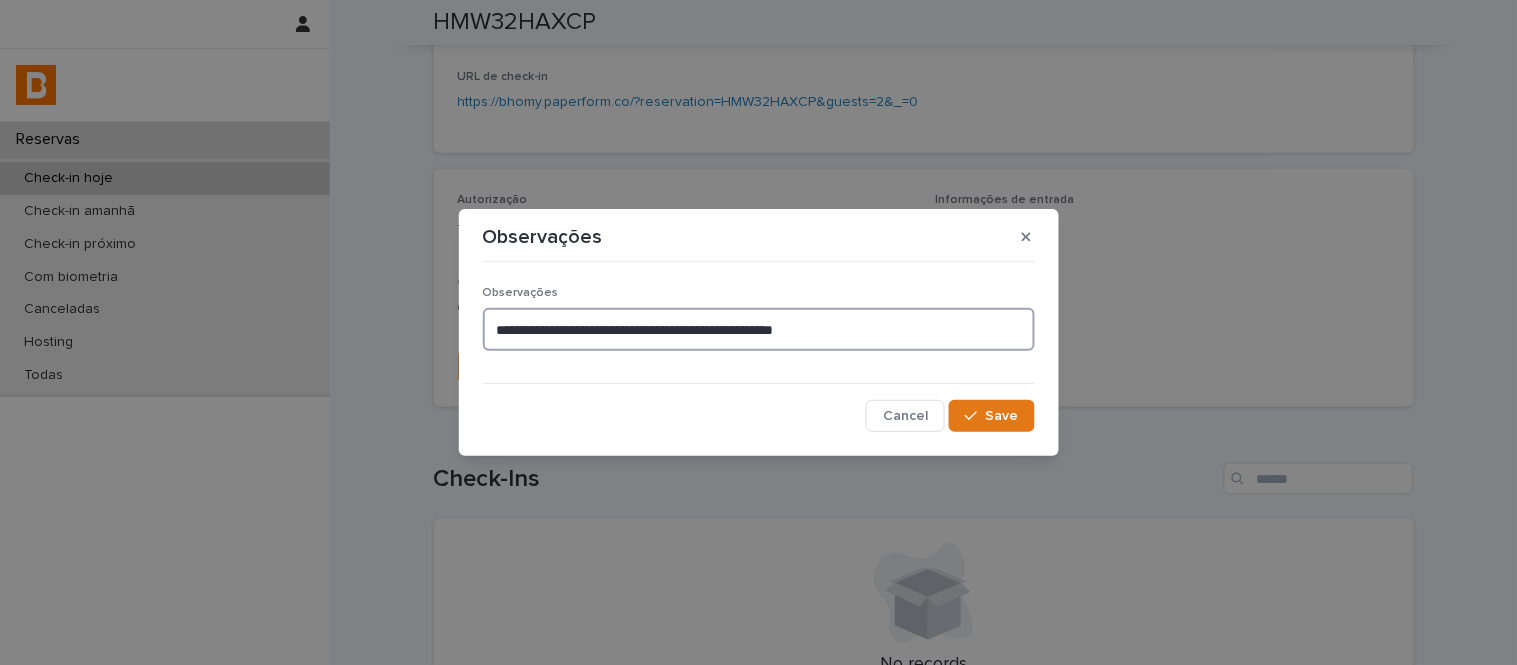 click on "**********" at bounding box center (759, 329) 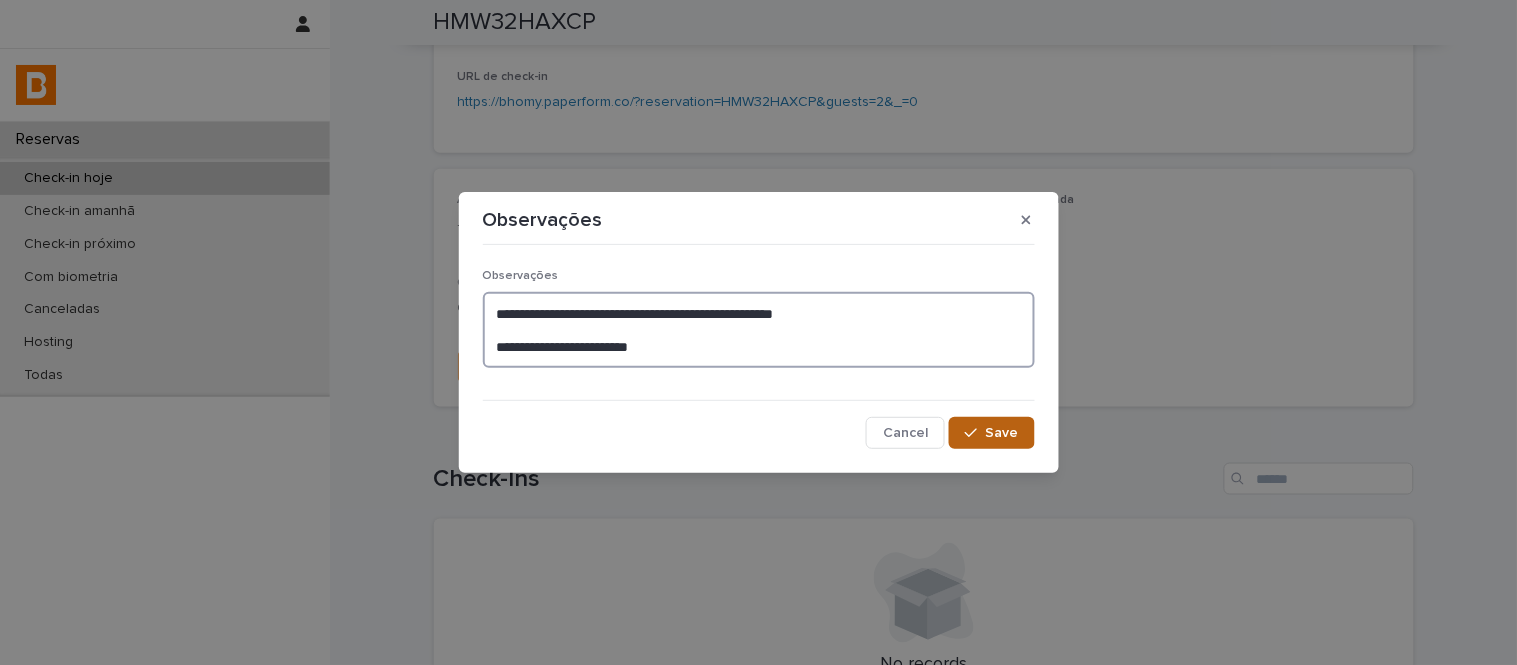type on "**********" 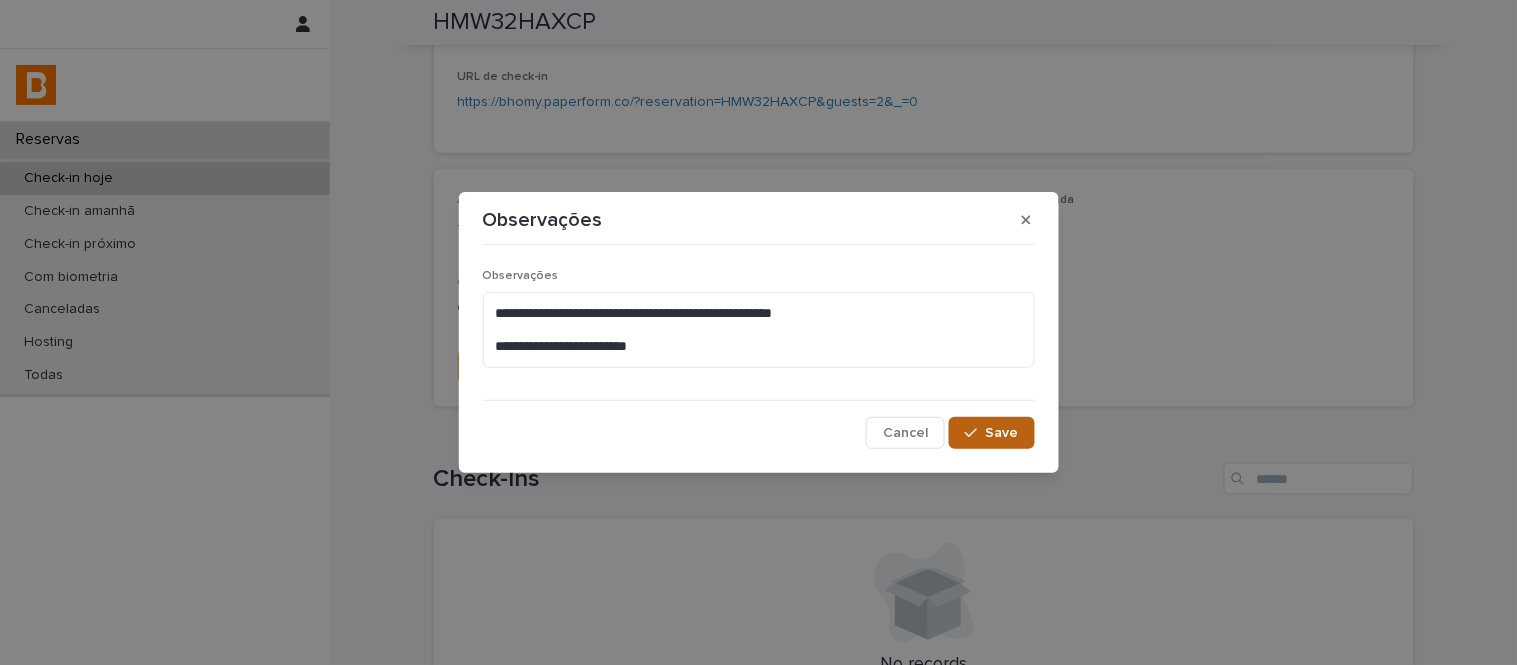 click on "Save" at bounding box center (991, 433) 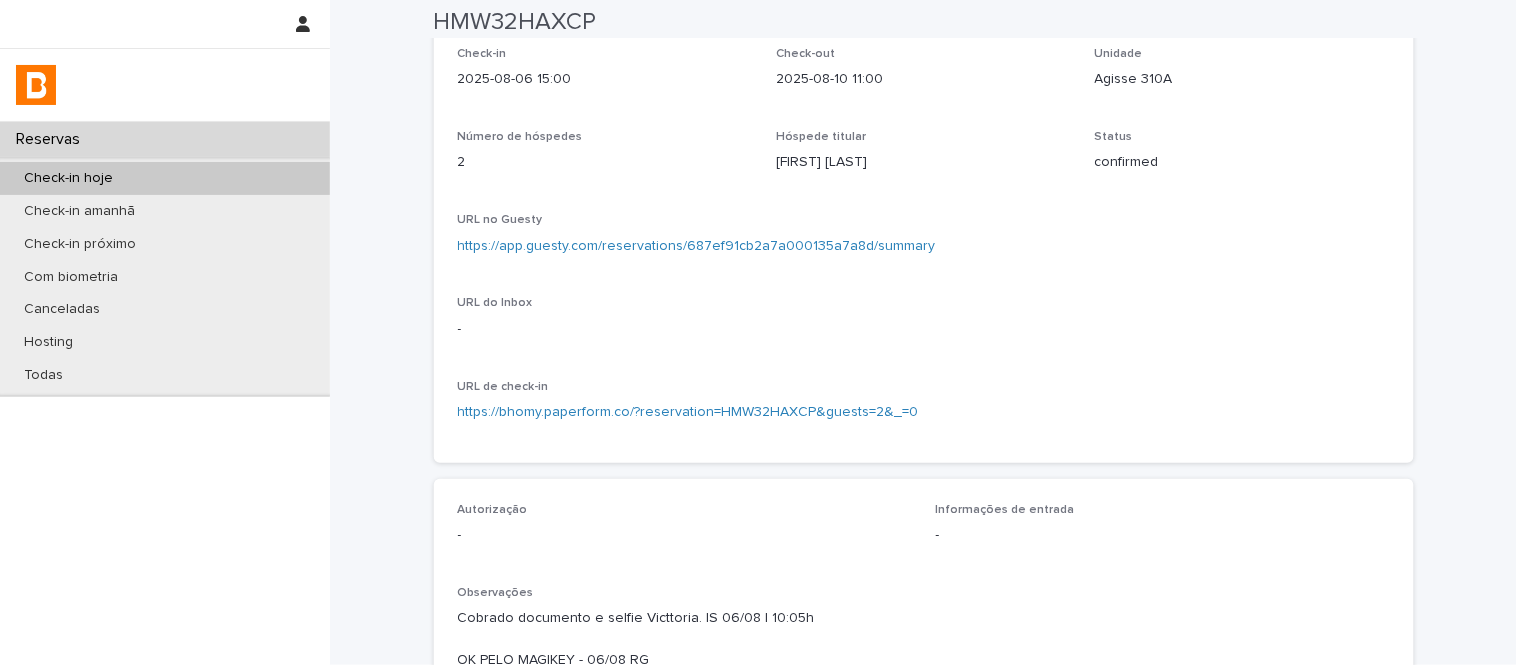 scroll, scrollTop: 121, scrollLeft: 0, axis: vertical 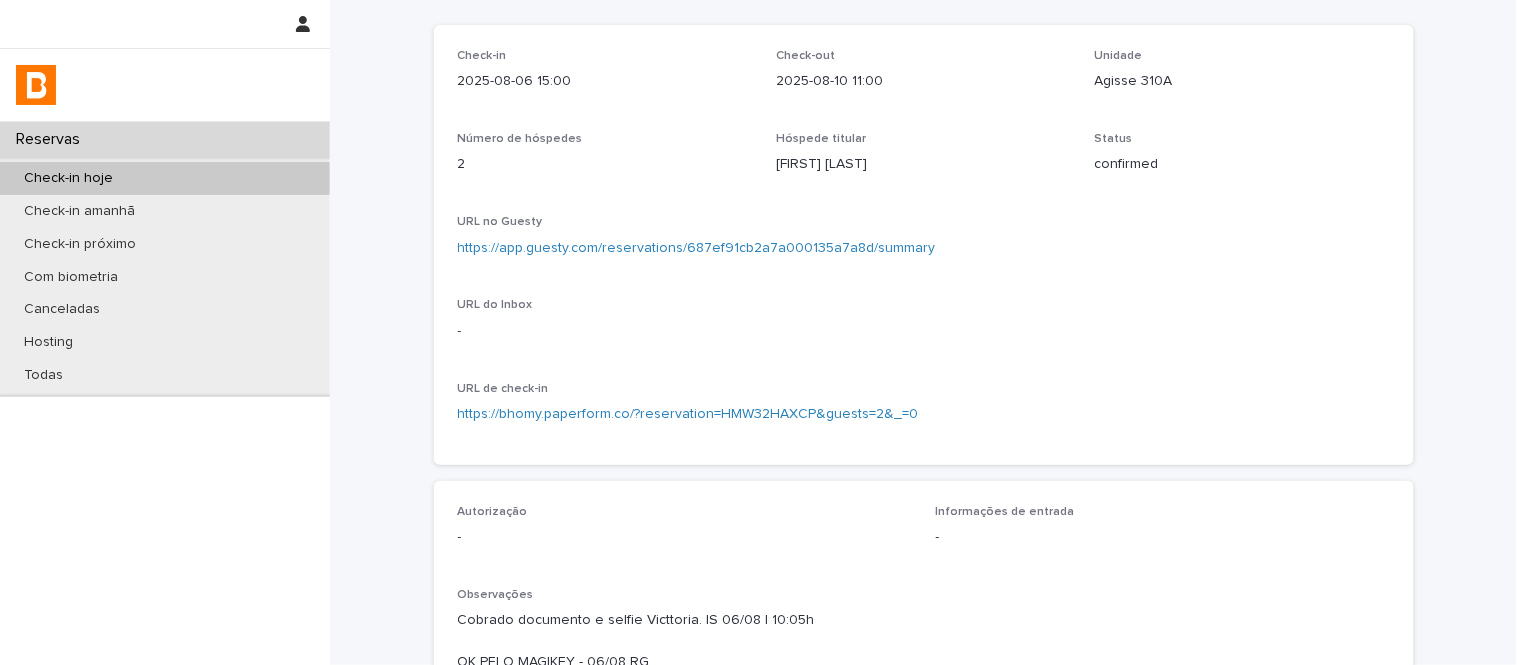click on "https://app.guesty.com/reservations/687ef91cb2a7a000135a7a8d/summary" at bounding box center [924, 246] 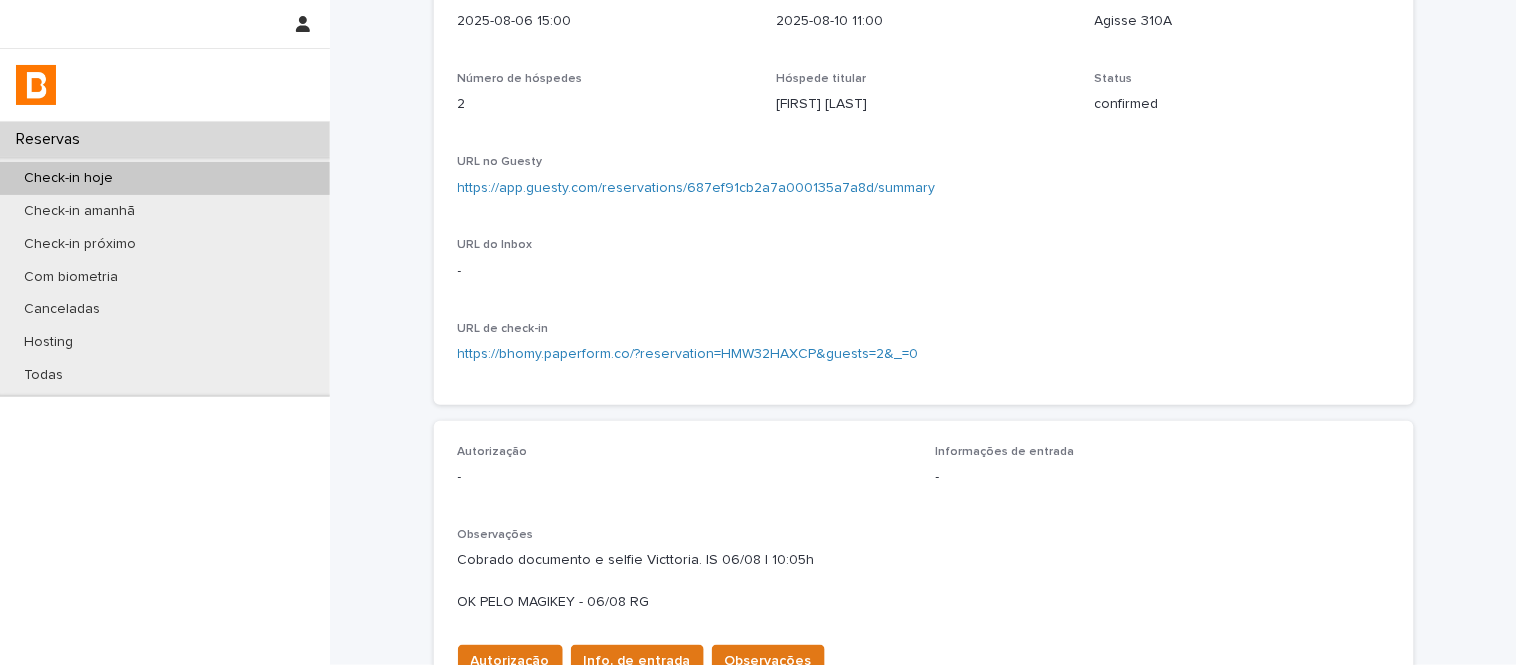 scroll, scrollTop: 232, scrollLeft: 0, axis: vertical 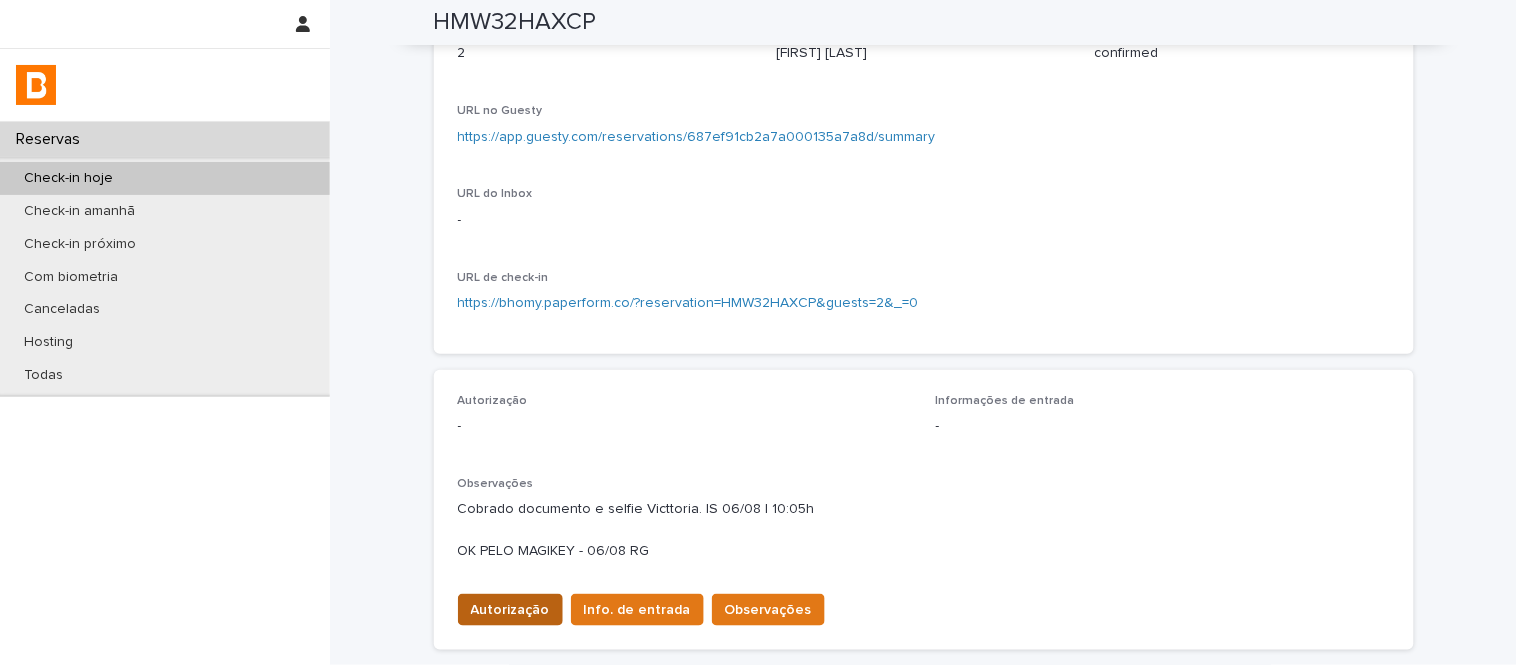 click on "Autorização" at bounding box center (510, 610) 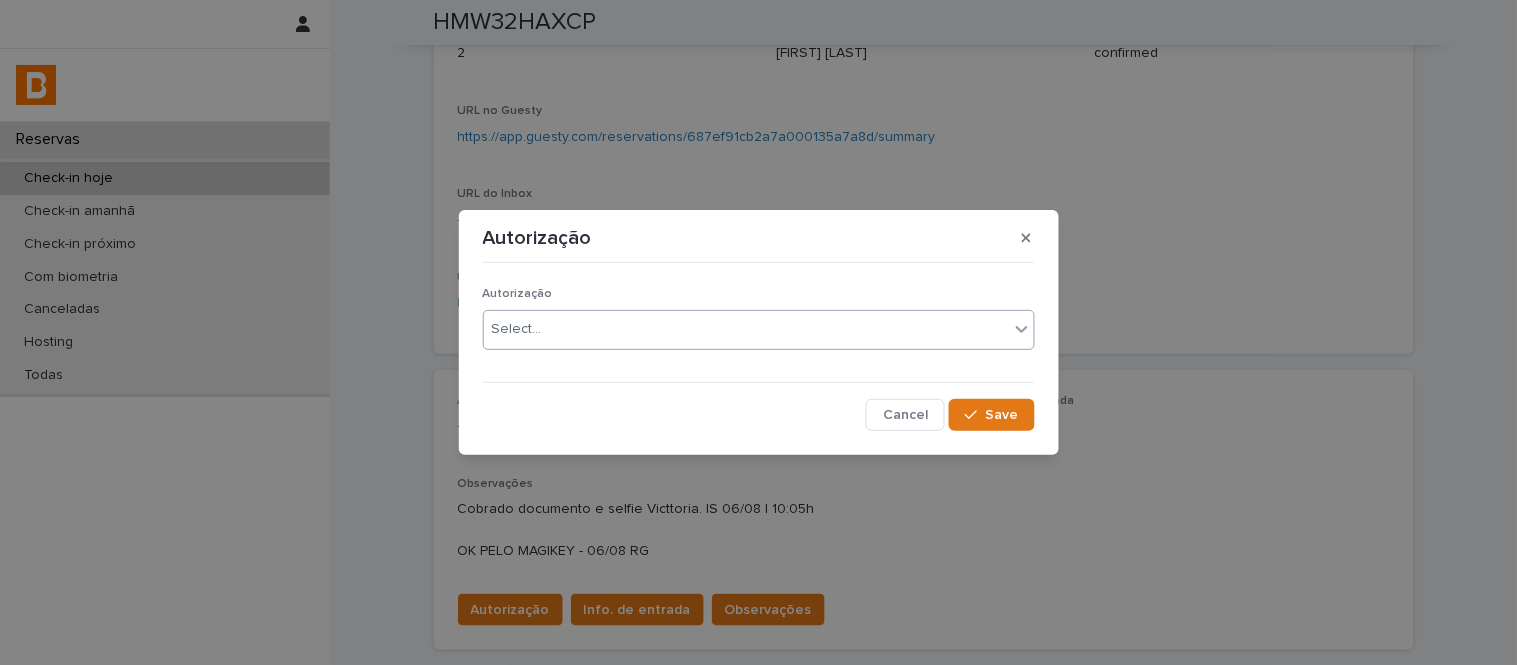 click on "Select..." at bounding box center (759, 330) 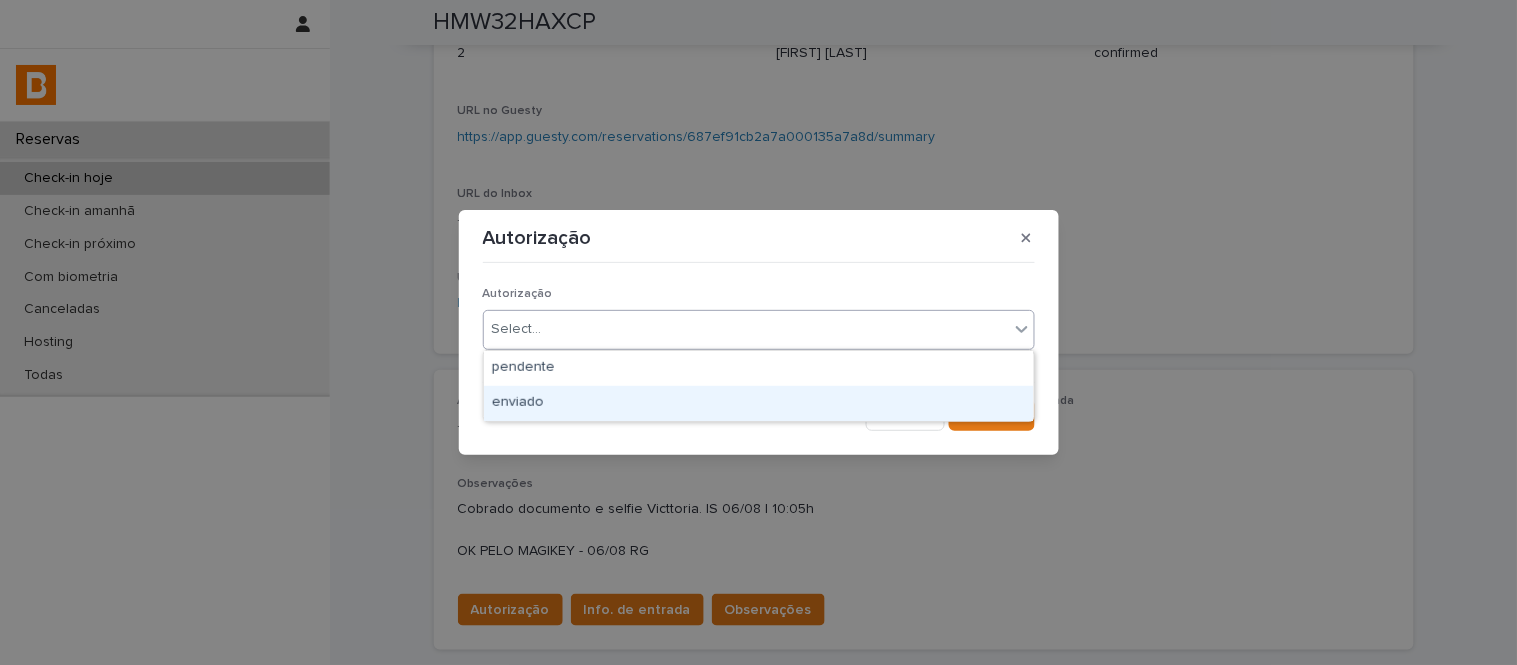click on "enviado" at bounding box center (759, 403) 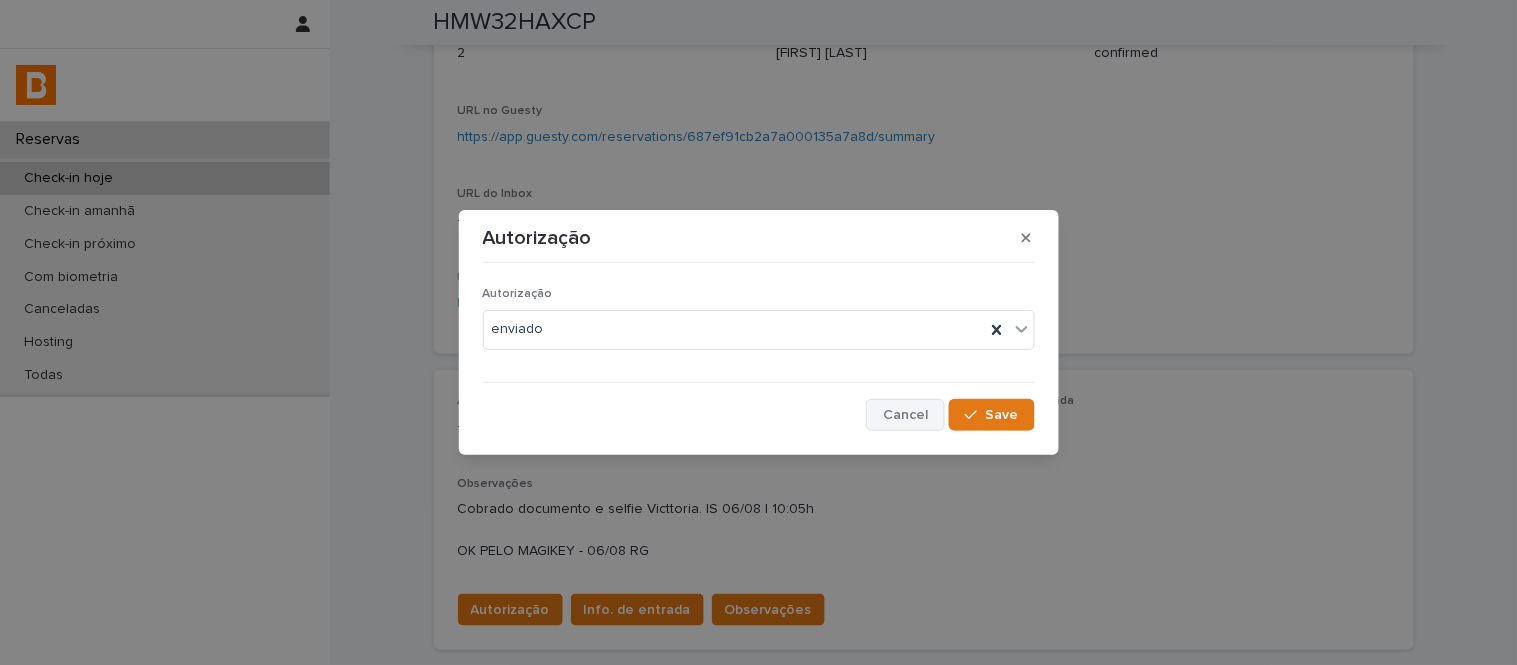 click on "Cancel" at bounding box center [905, 415] 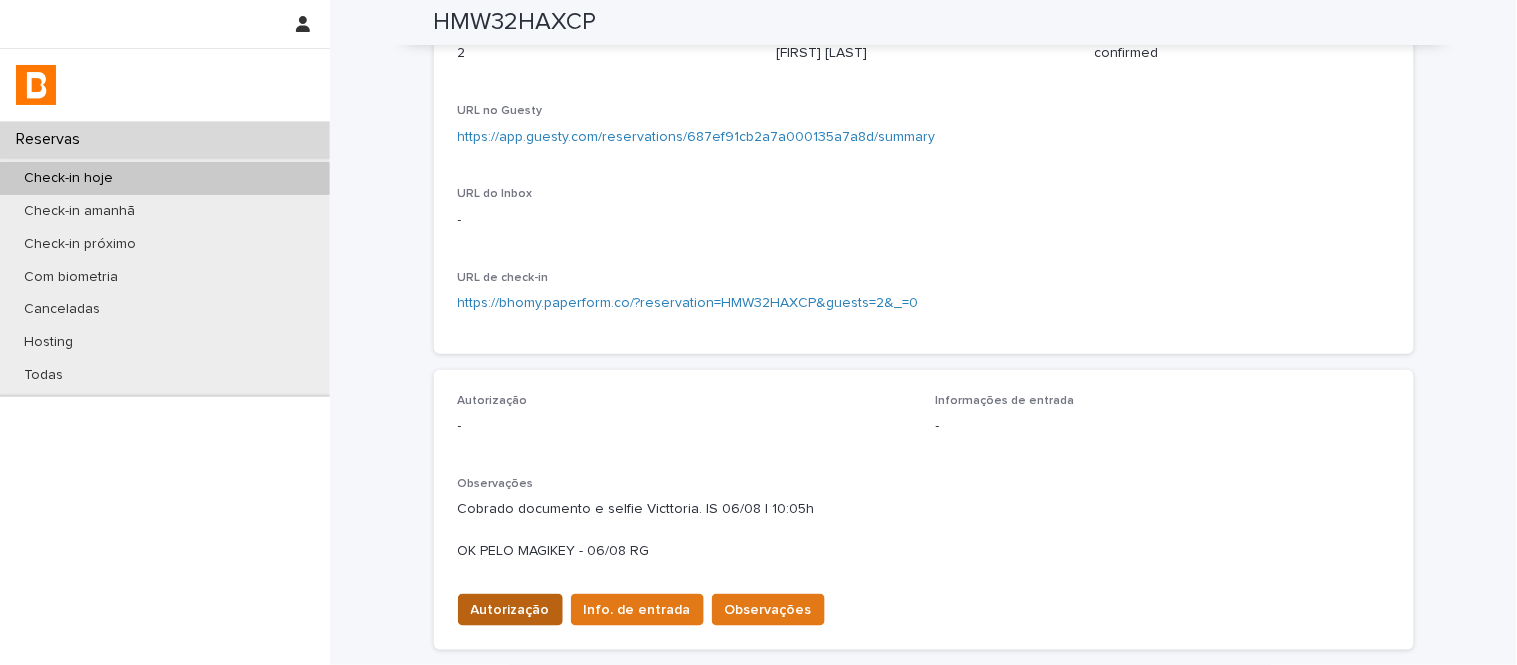 click on "Autorização" at bounding box center [510, 610] 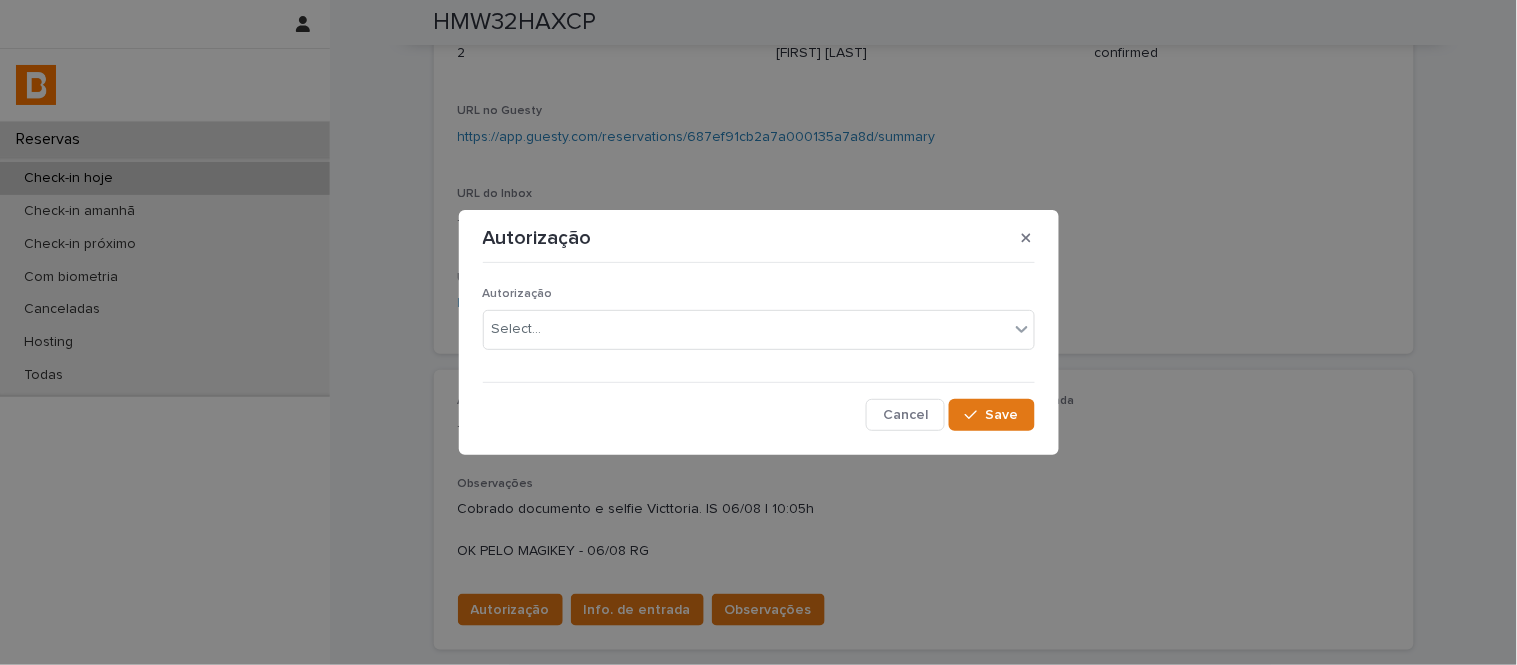 drag, startPoint x: 581, startPoint y: 390, endPoint x: 587, endPoint y: 366, distance: 24.738634 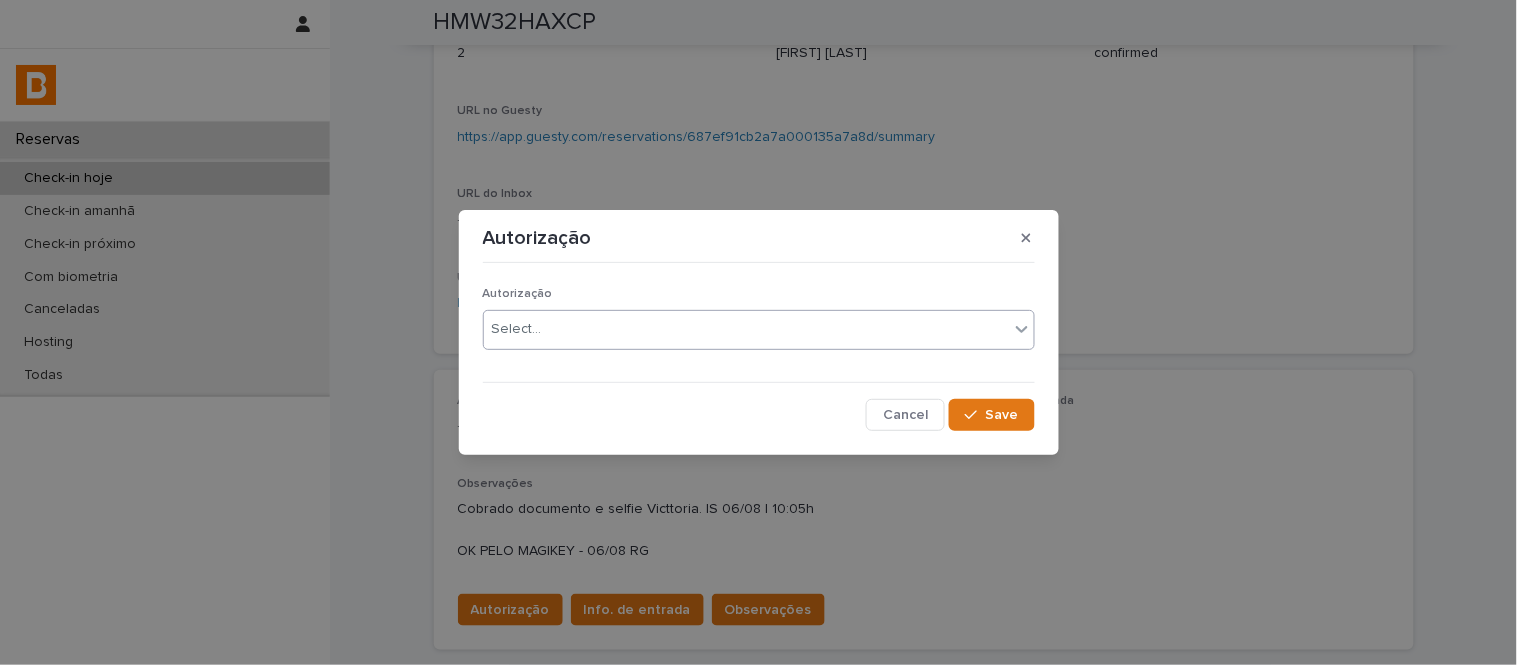 click on "Select..." at bounding box center [746, 329] 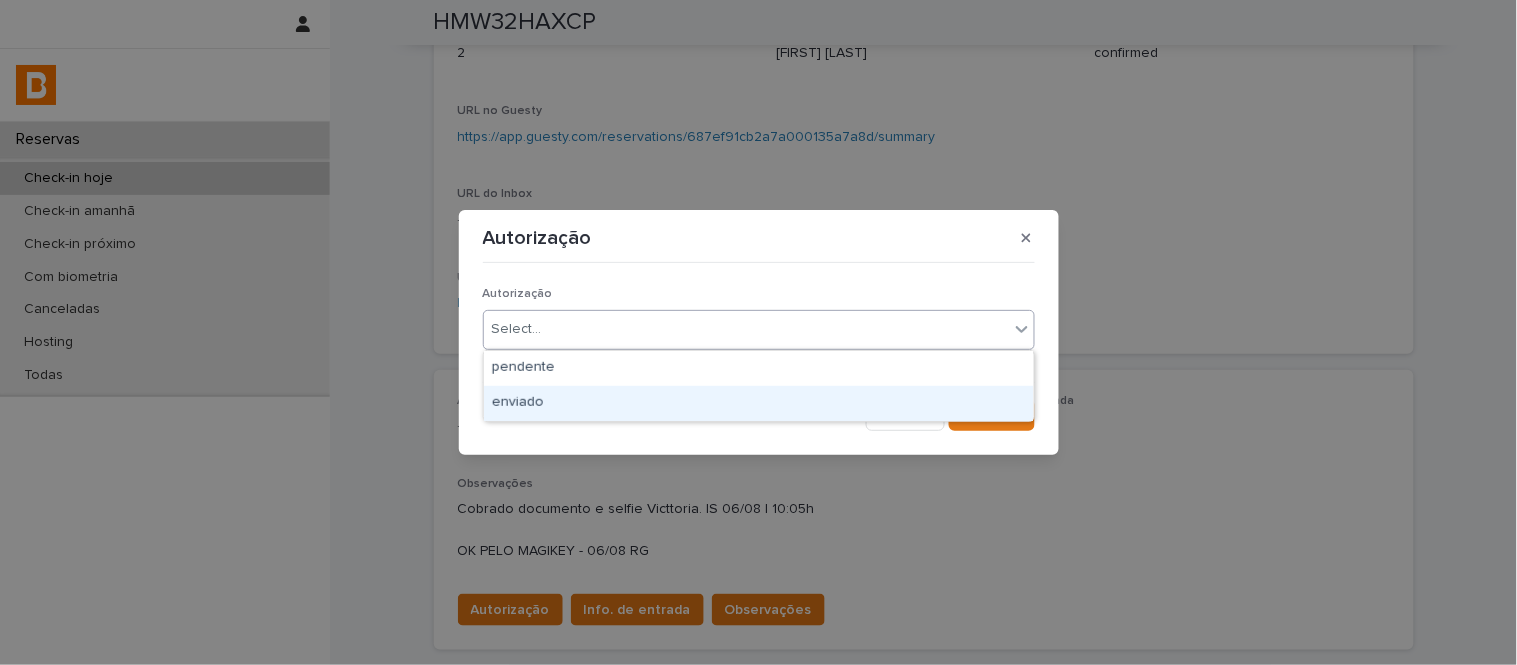 click on "enviado" at bounding box center (759, 403) 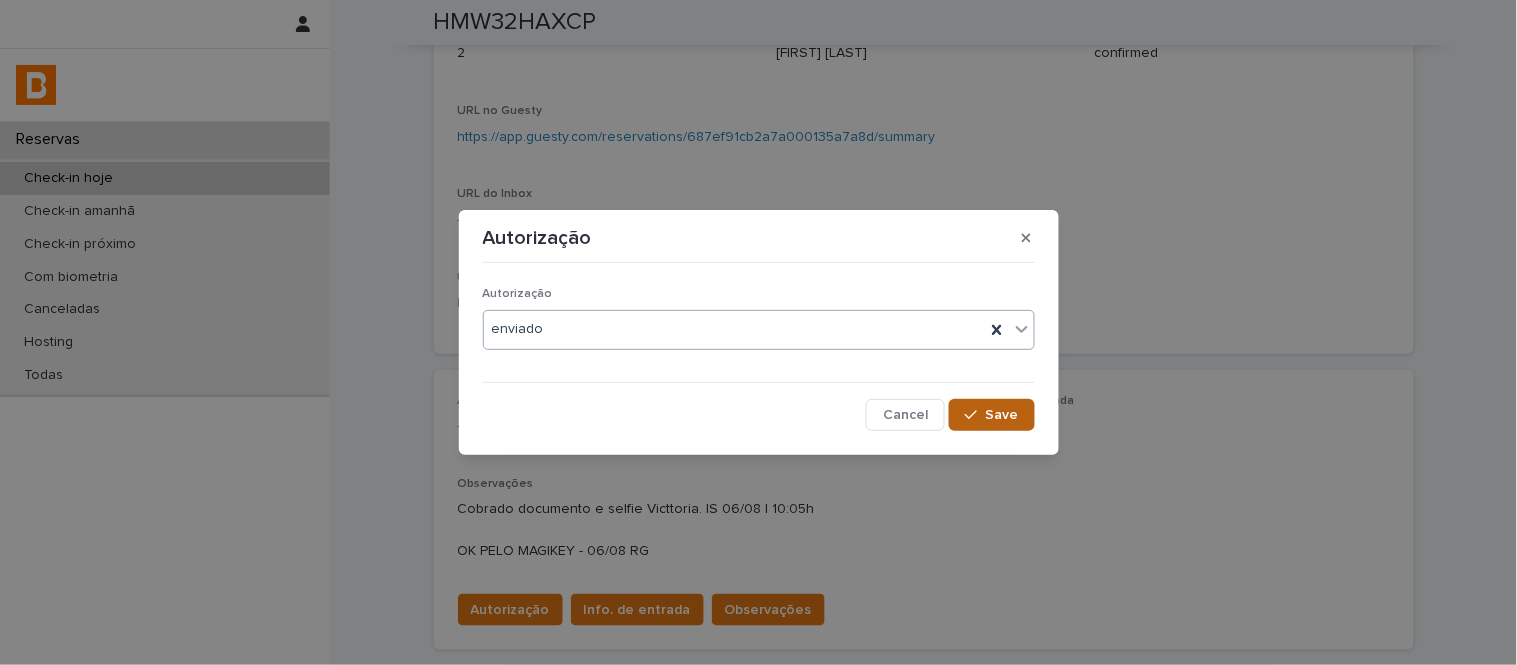 click on "Save" at bounding box center [1002, 415] 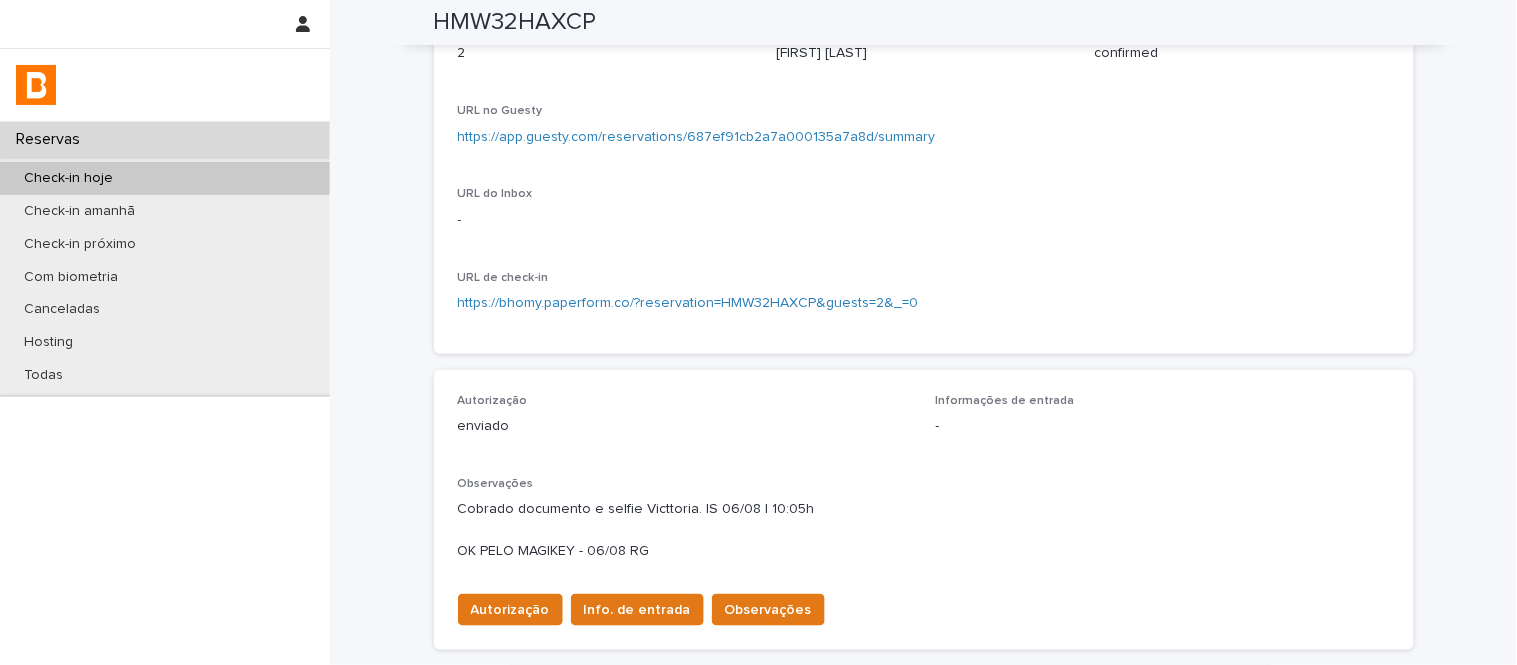 click on "Info. de entrada" at bounding box center [637, 610] 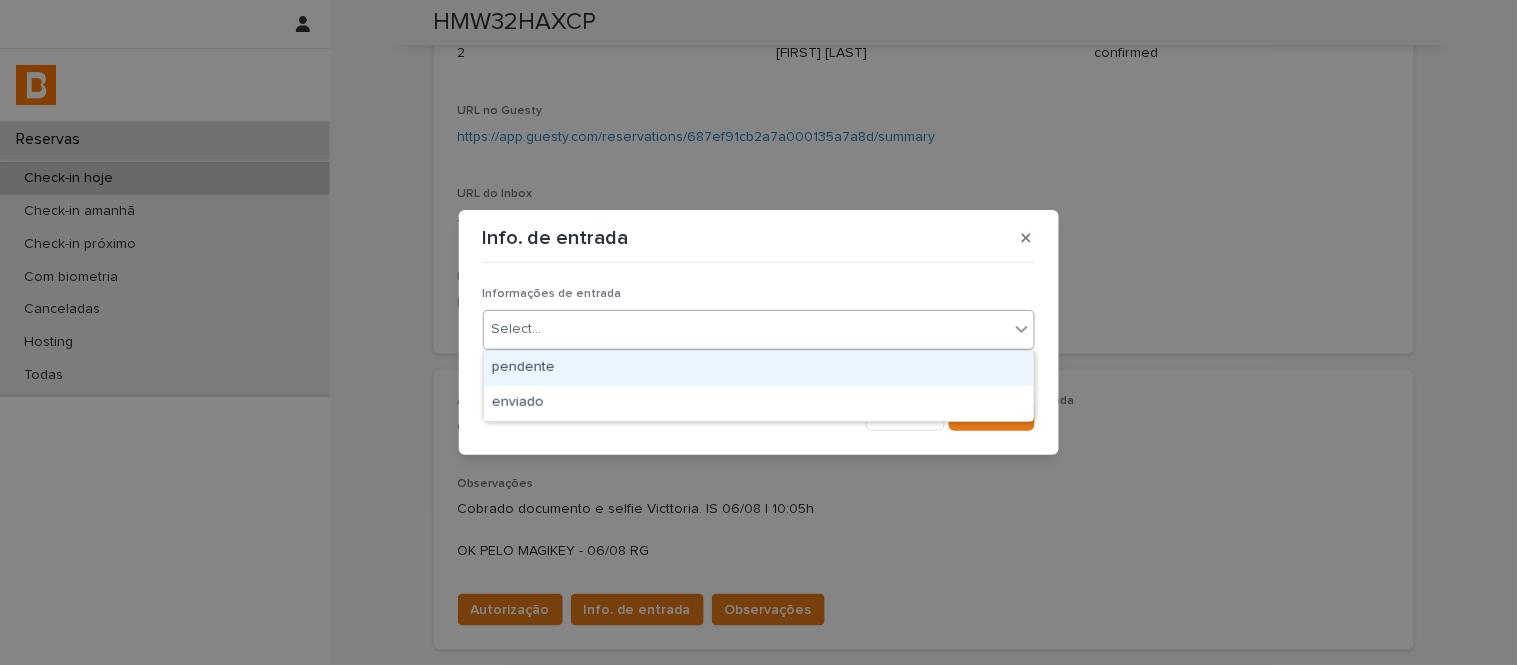 click on "Select..." at bounding box center [746, 329] 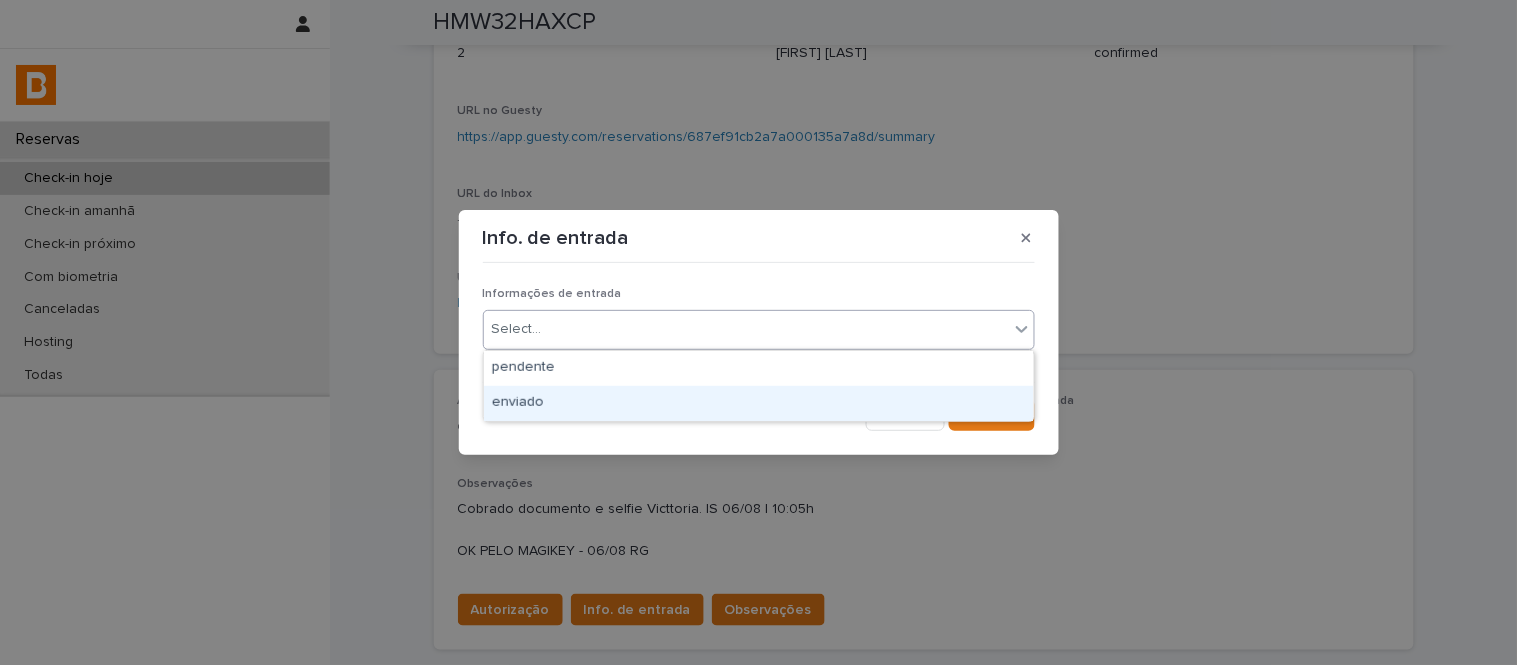 click on "enviado" at bounding box center [759, 403] 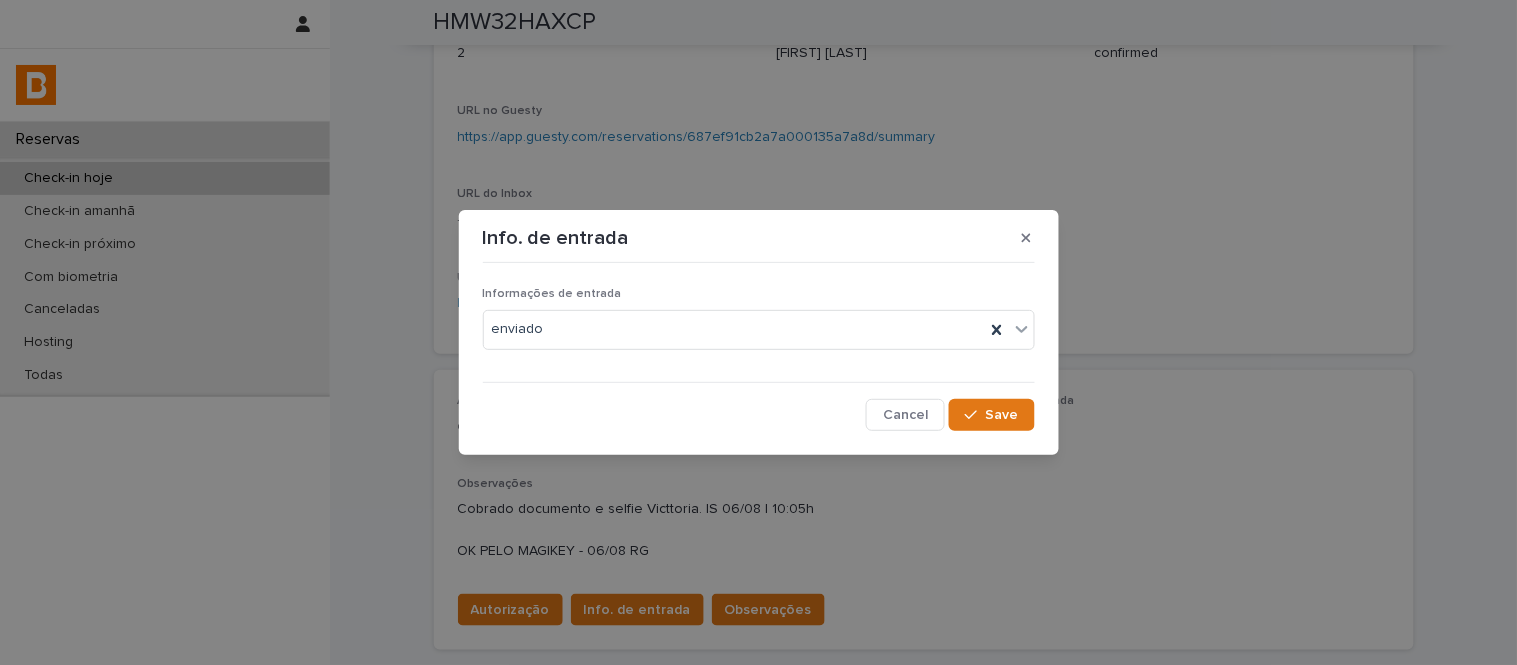 drag, startPoint x: 1103, startPoint y: 368, endPoint x: 996, endPoint y: 382, distance: 107.912 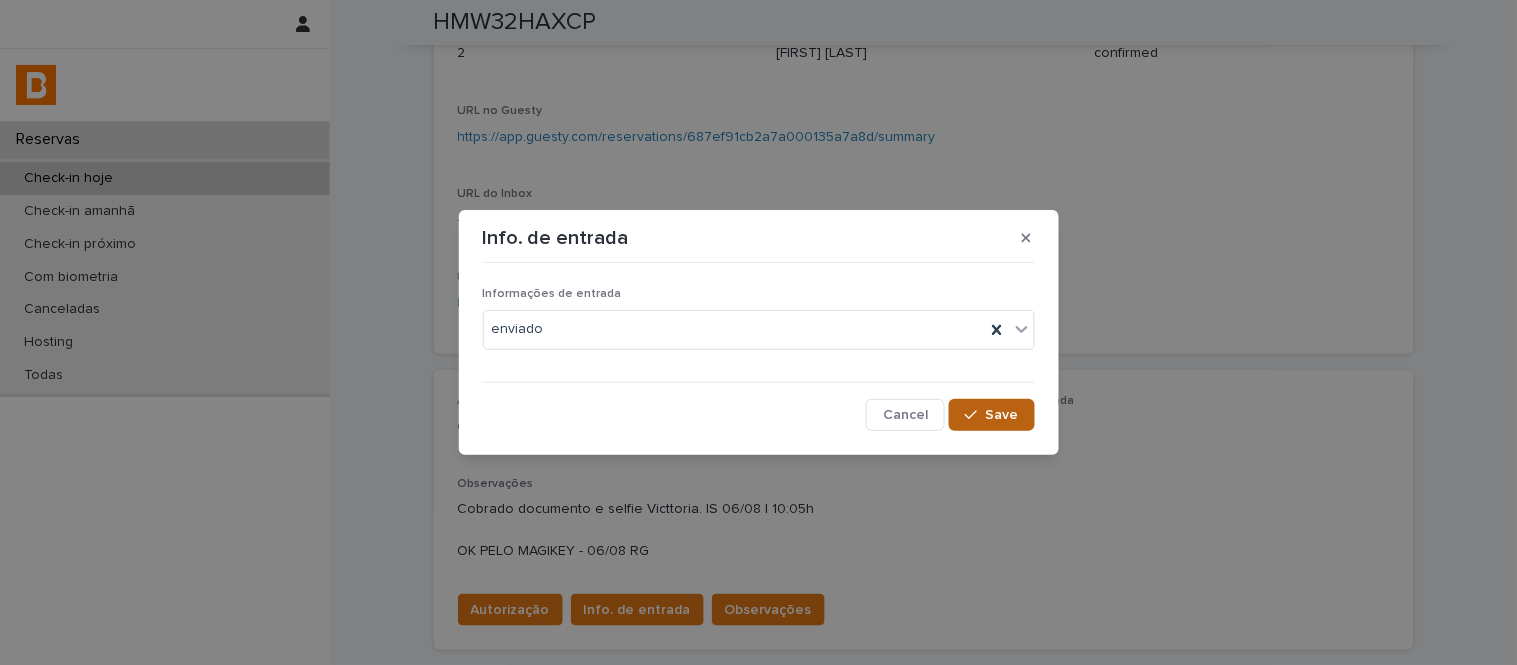 click on "Save" at bounding box center [991, 415] 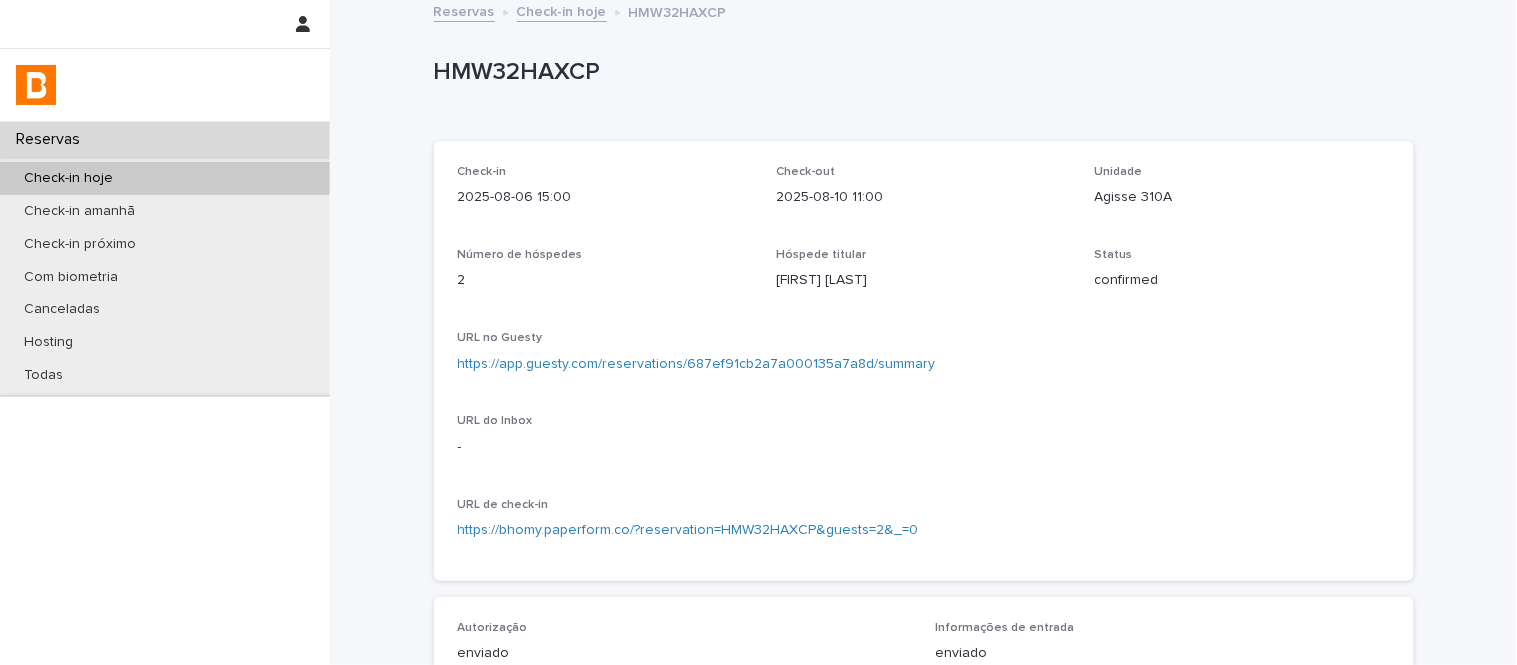 scroll, scrollTop: 0, scrollLeft: 0, axis: both 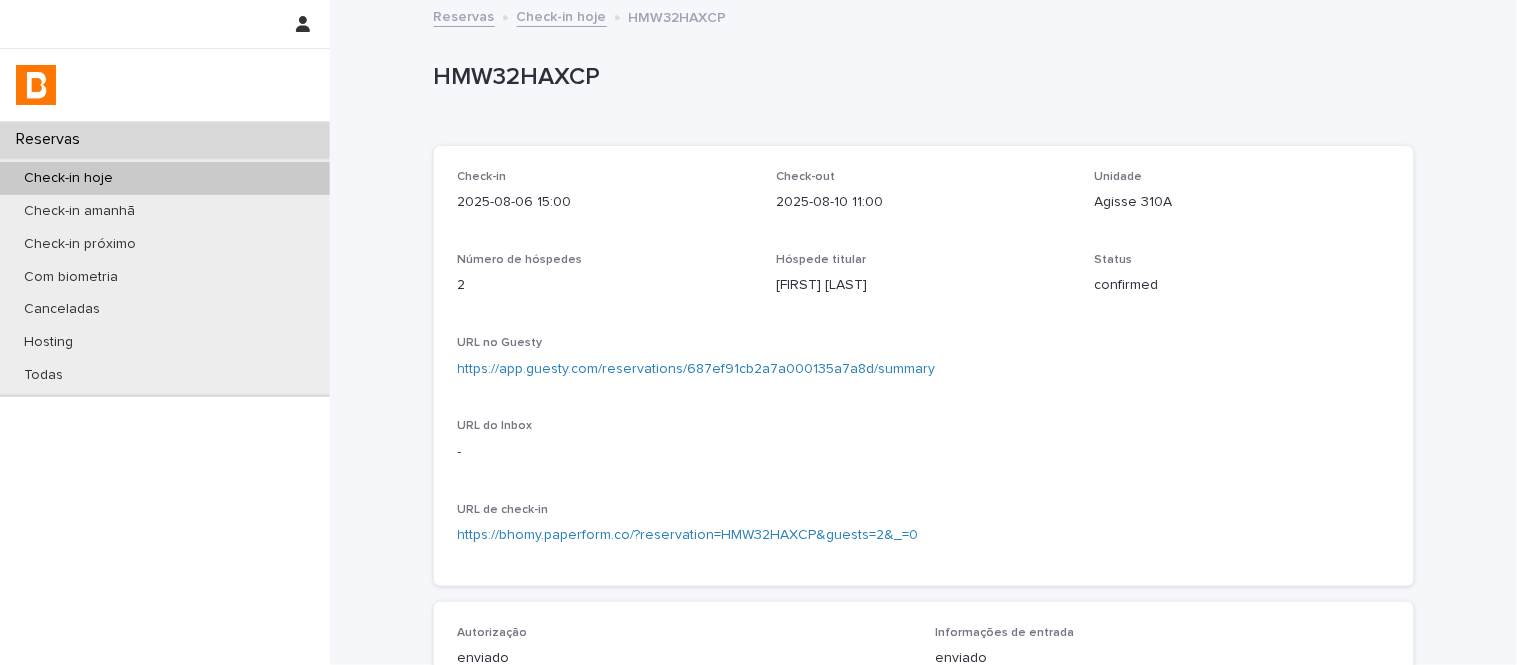 click on "Check-in hoje" at bounding box center [562, 15] 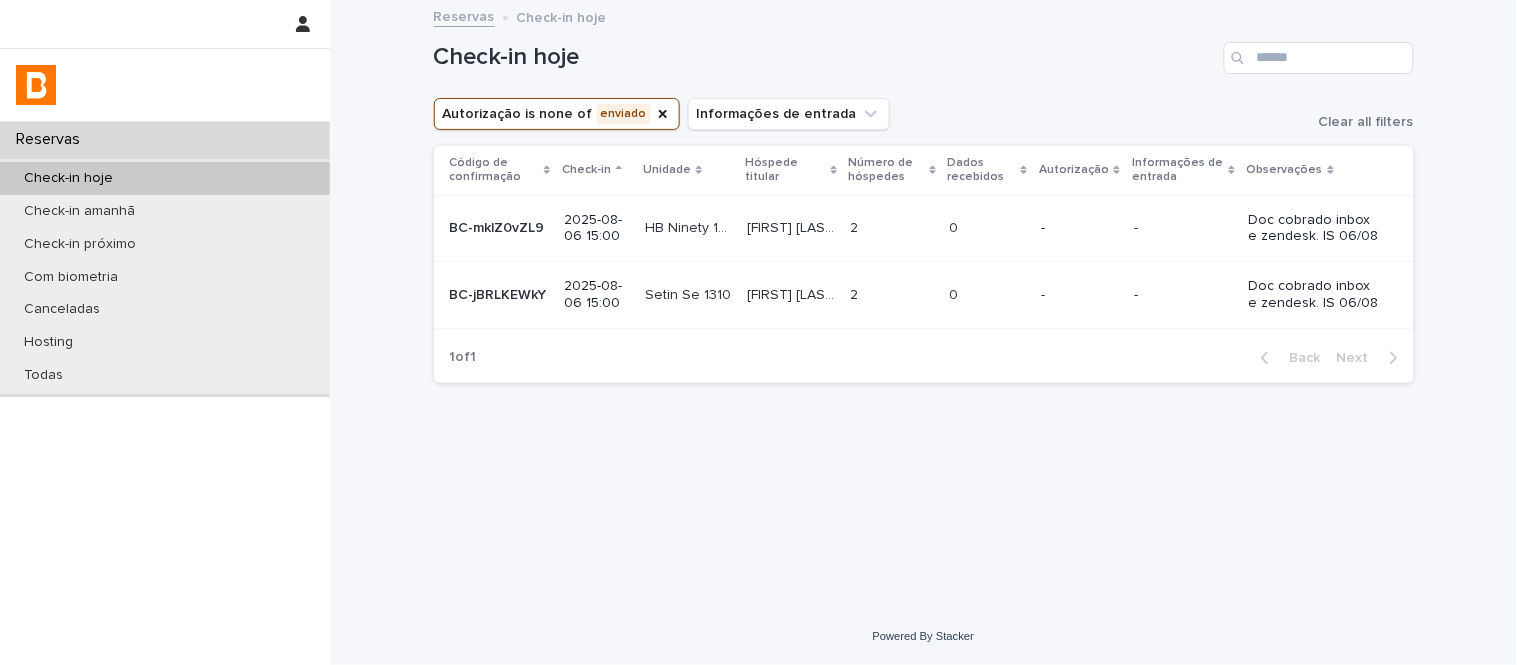 click on "[FIRST] [LAST] [FIRST] [LAST]" at bounding box center (791, 228) 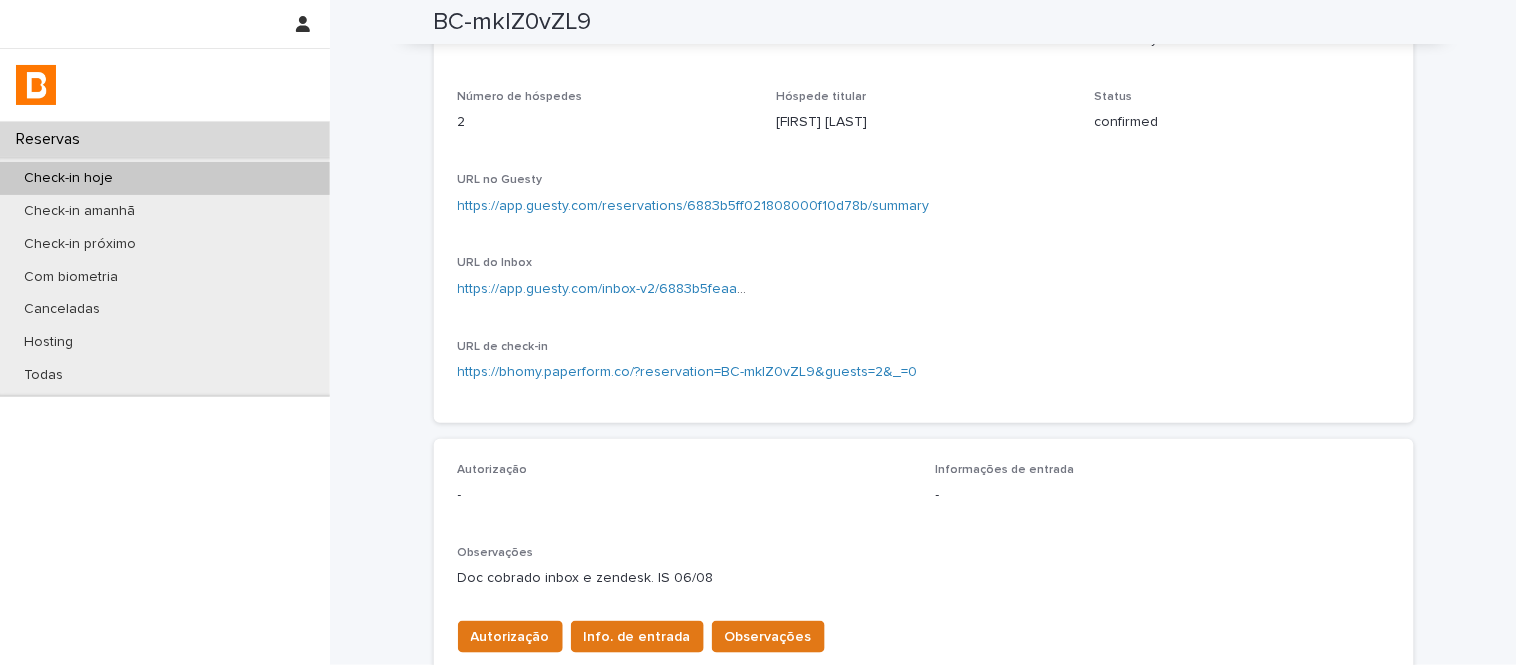 scroll, scrollTop: 111, scrollLeft: 0, axis: vertical 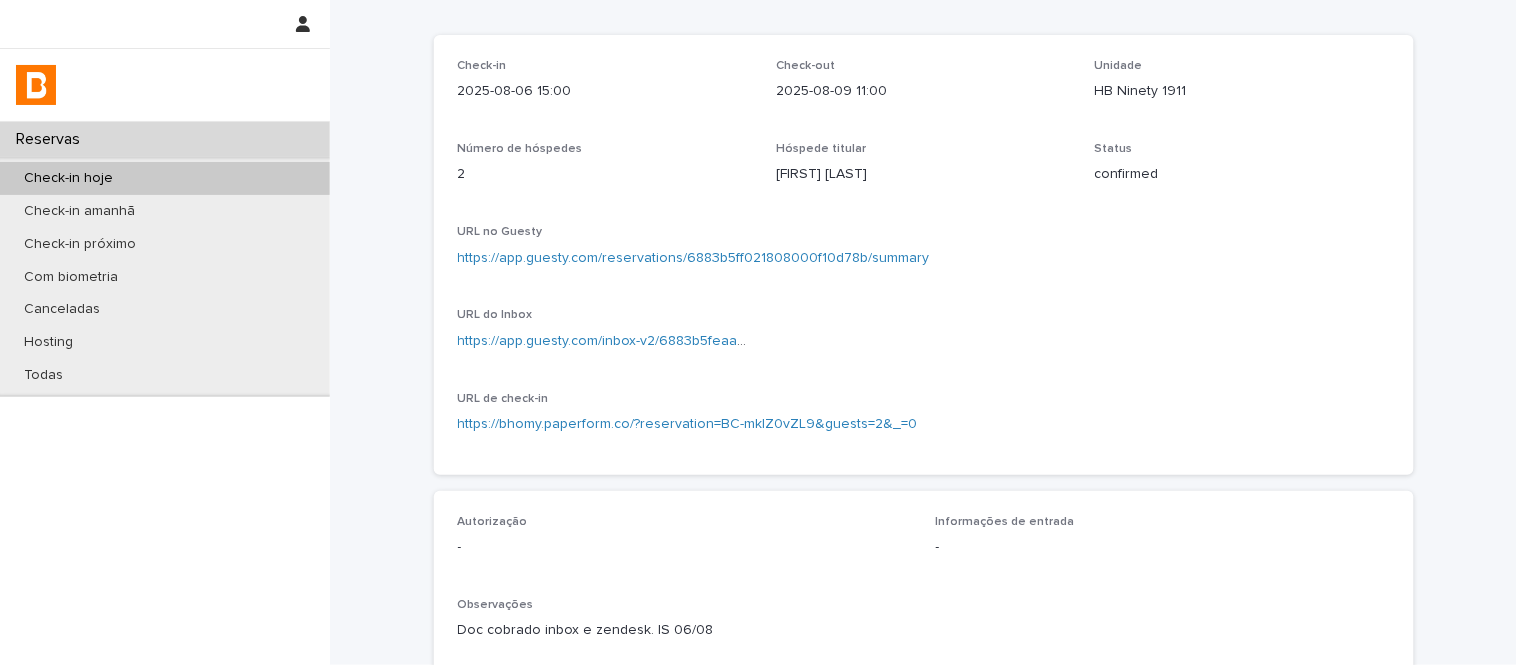 click on "https://app.guesty.com/reservations/6883b5ff021808000f10d78b/summary" at bounding box center [694, 258] 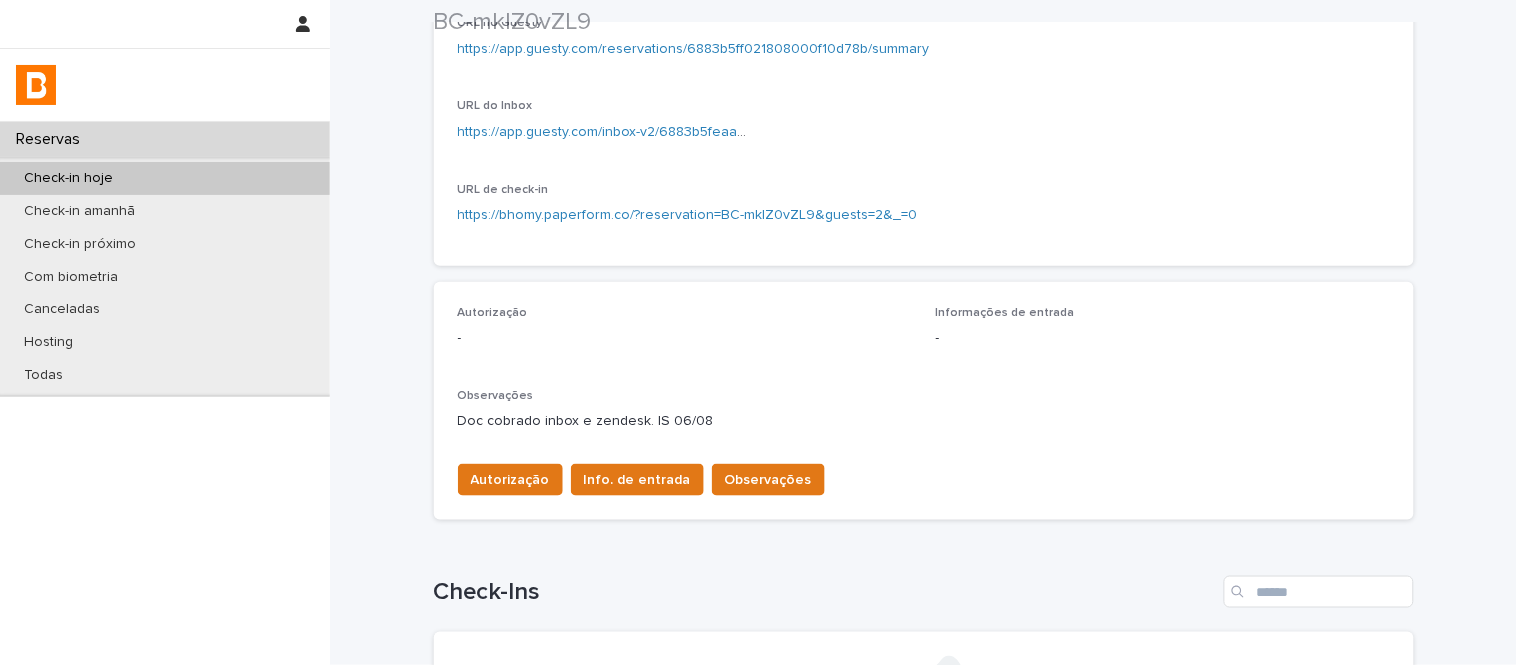scroll, scrollTop: 333, scrollLeft: 0, axis: vertical 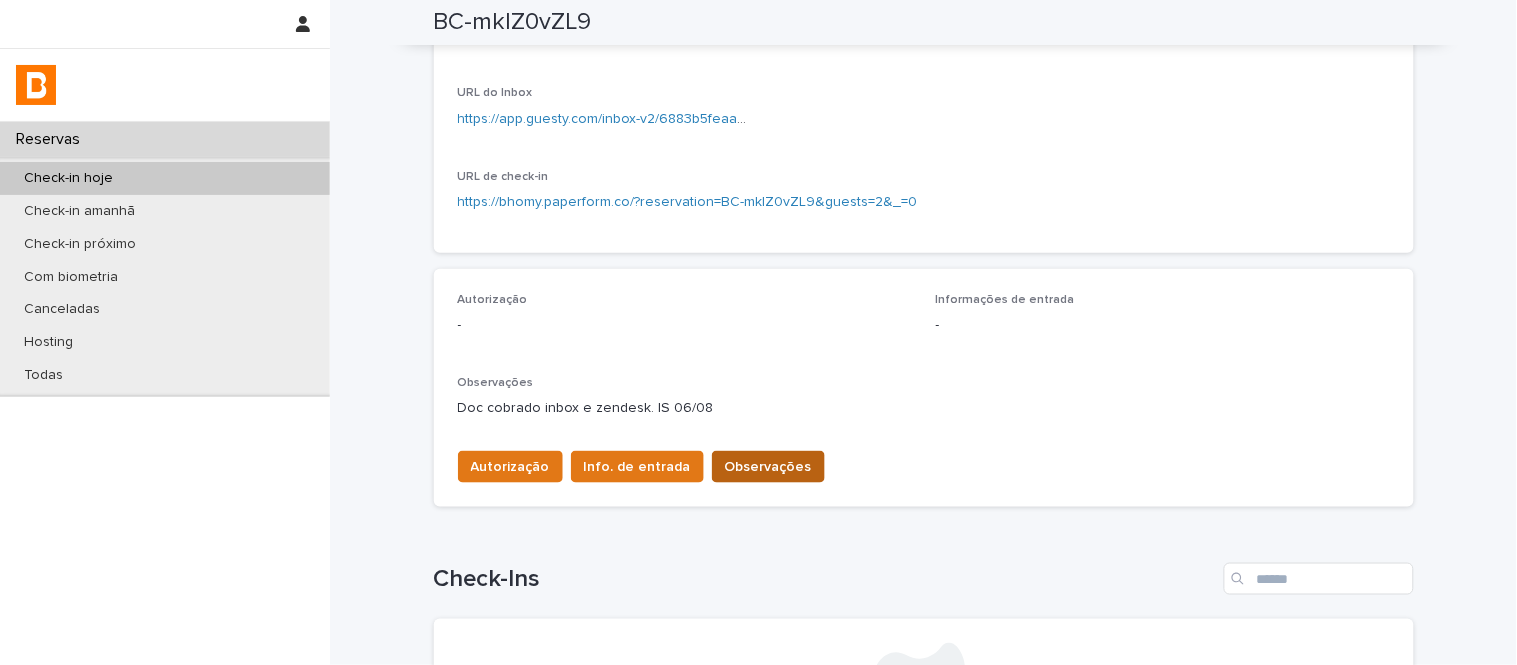 click on "Observações" at bounding box center (768, 467) 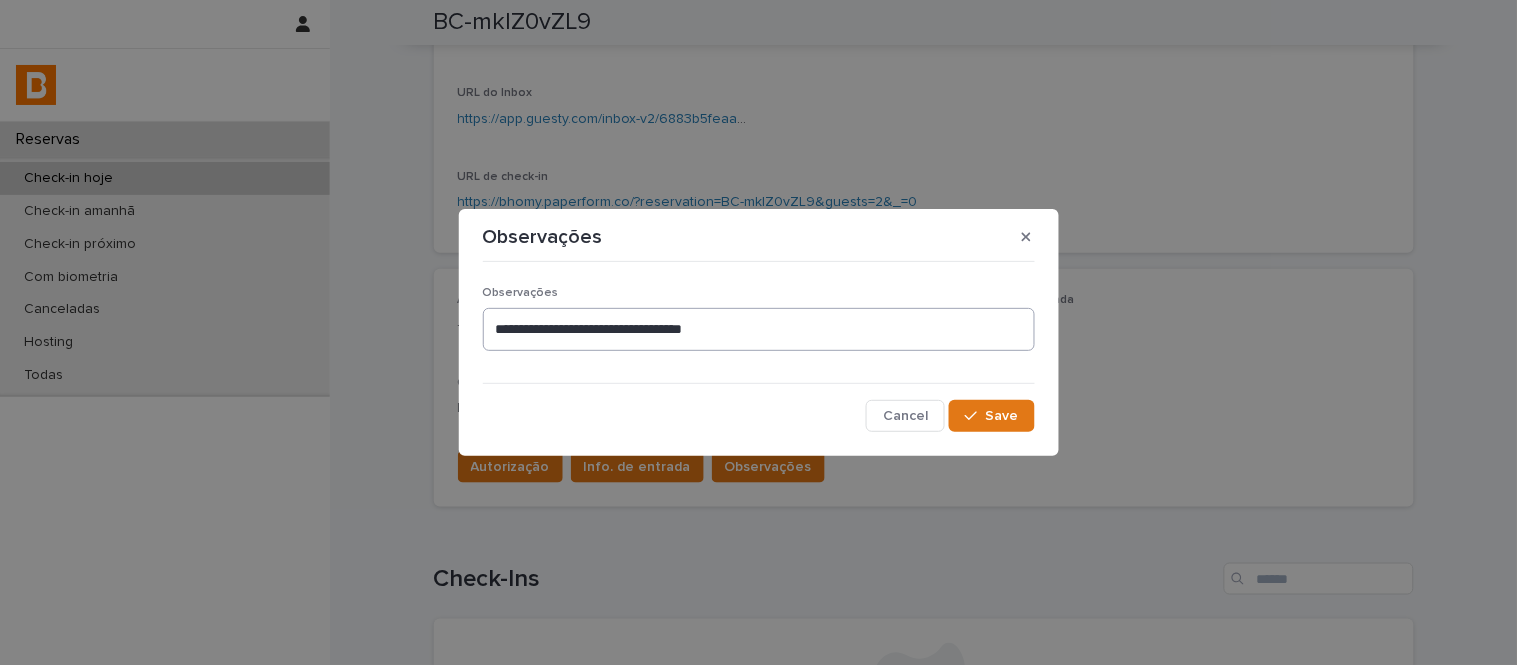 drag, startPoint x: 818, startPoint y: 294, endPoint x: 832, endPoint y: 334, distance: 42.379242 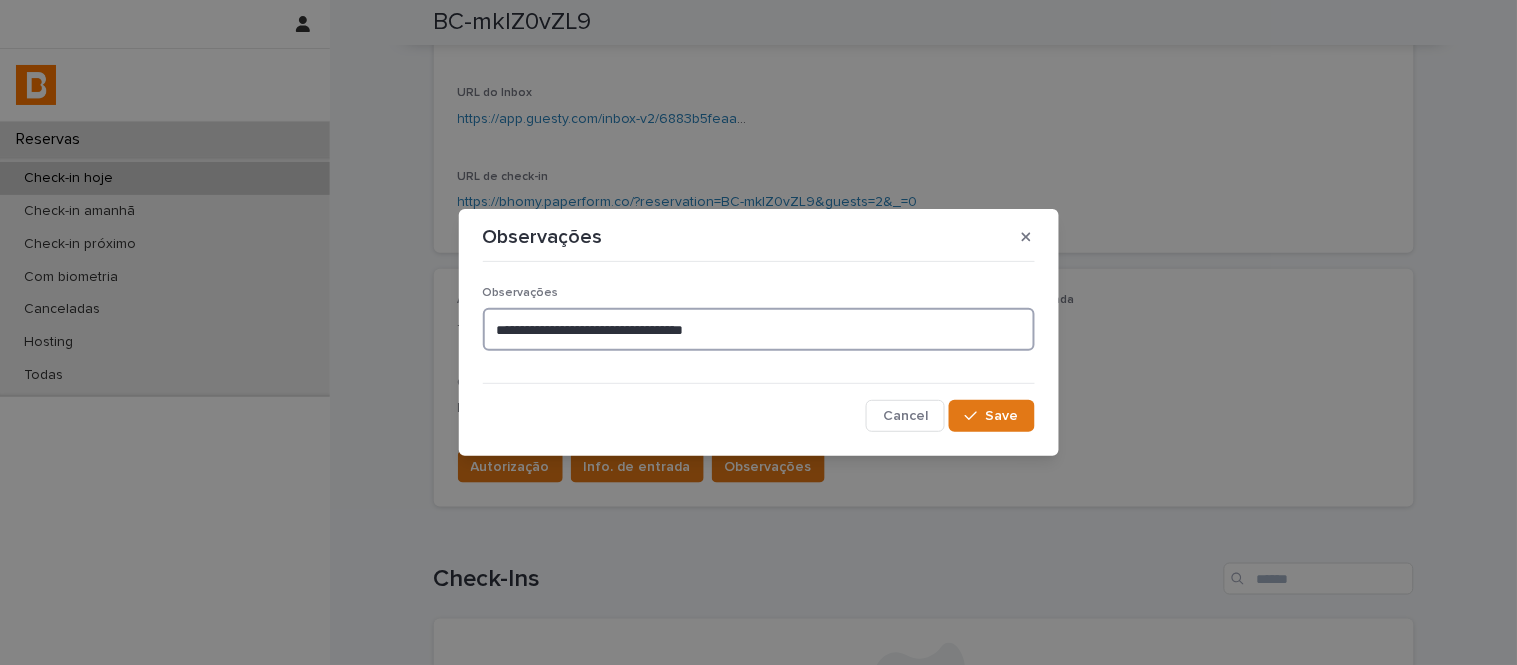 click on "**********" at bounding box center (759, 329) 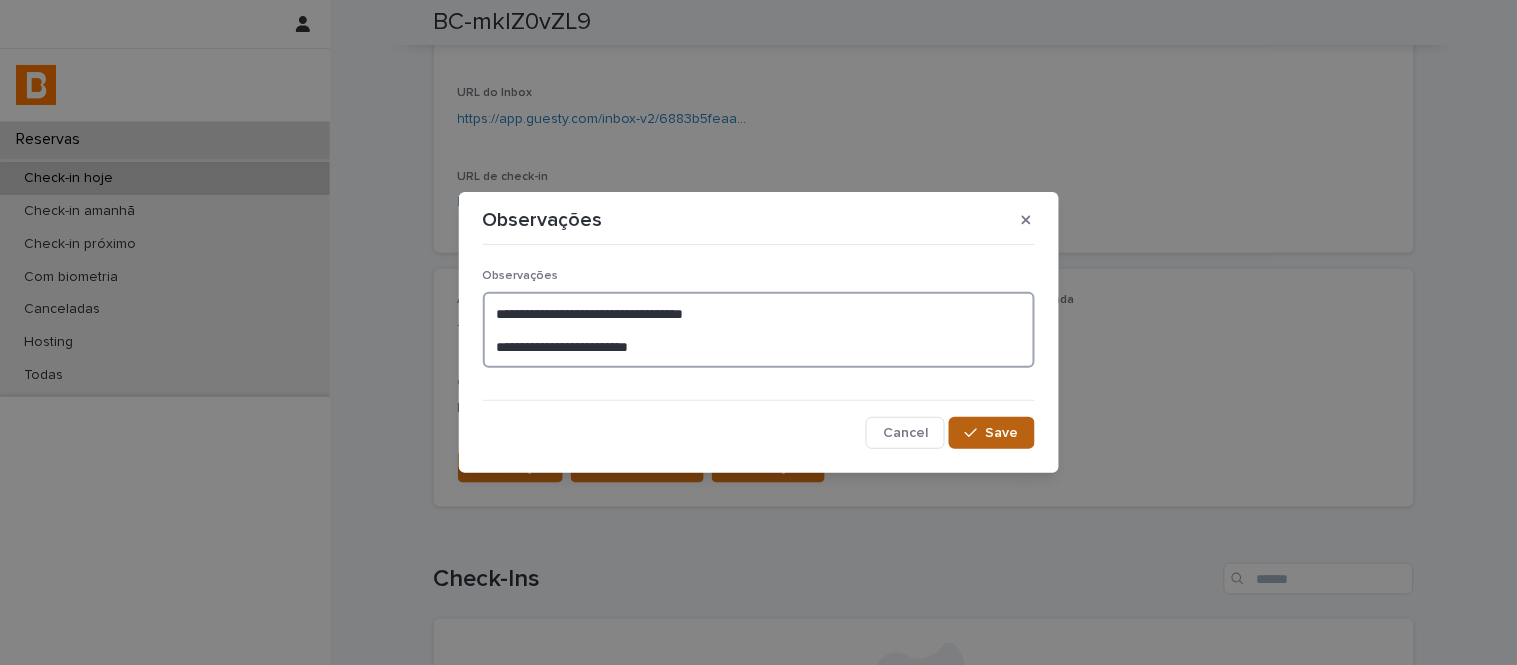 type on "**********" 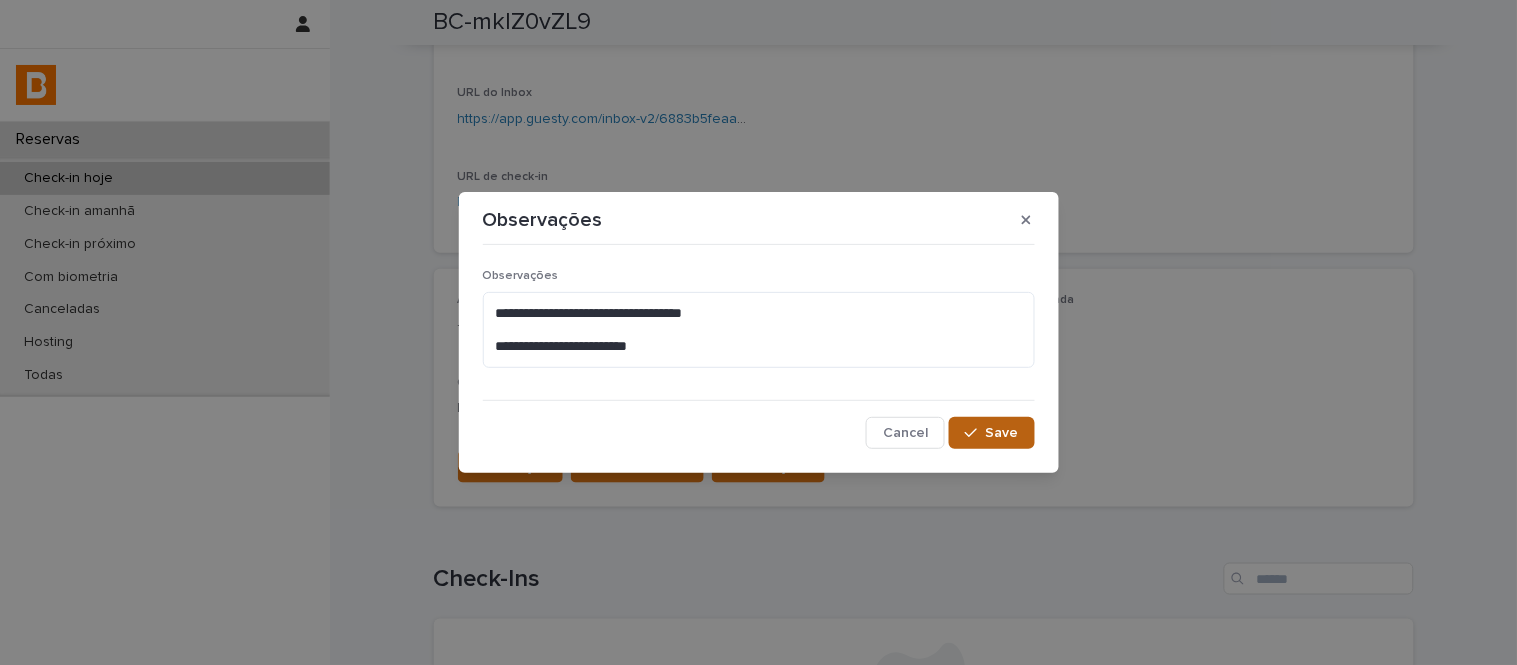 click on "Save" at bounding box center (1002, 433) 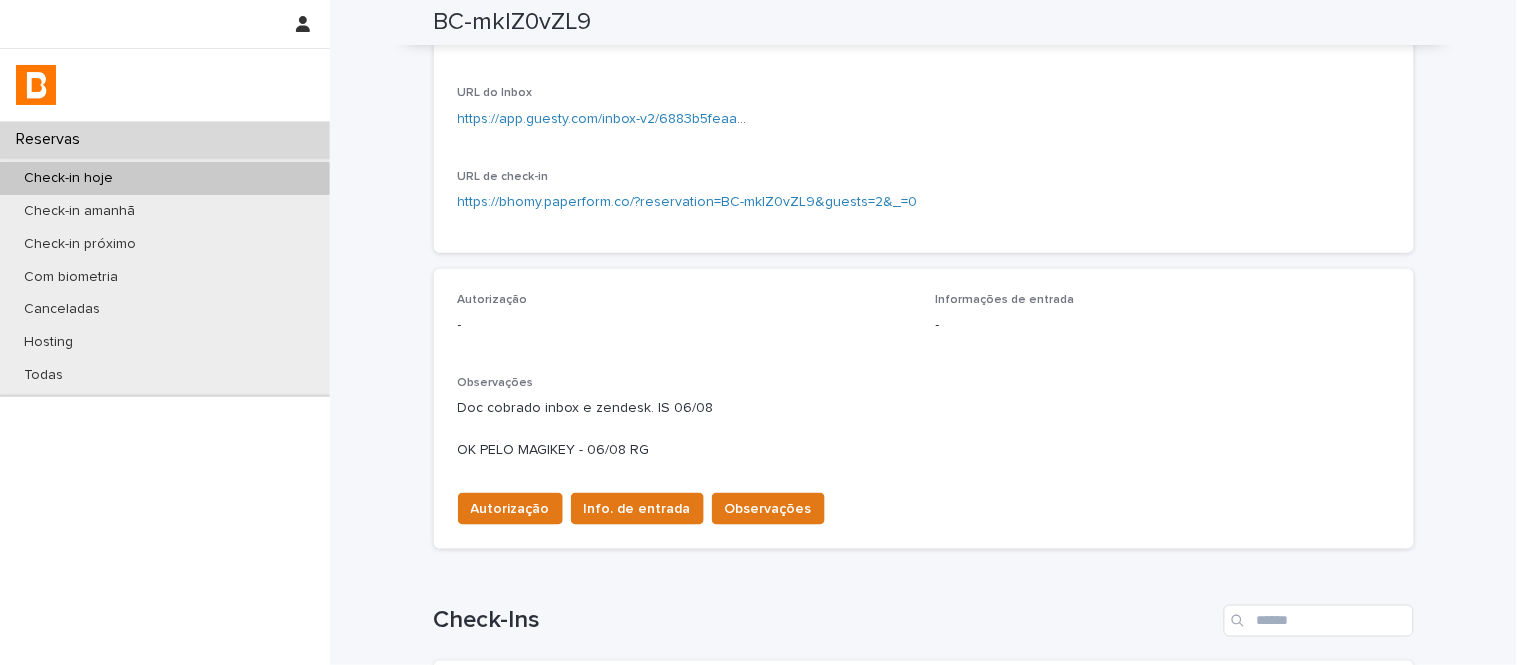 scroll, scrollTop: 354, scrollLeft: 0, axis: vertical 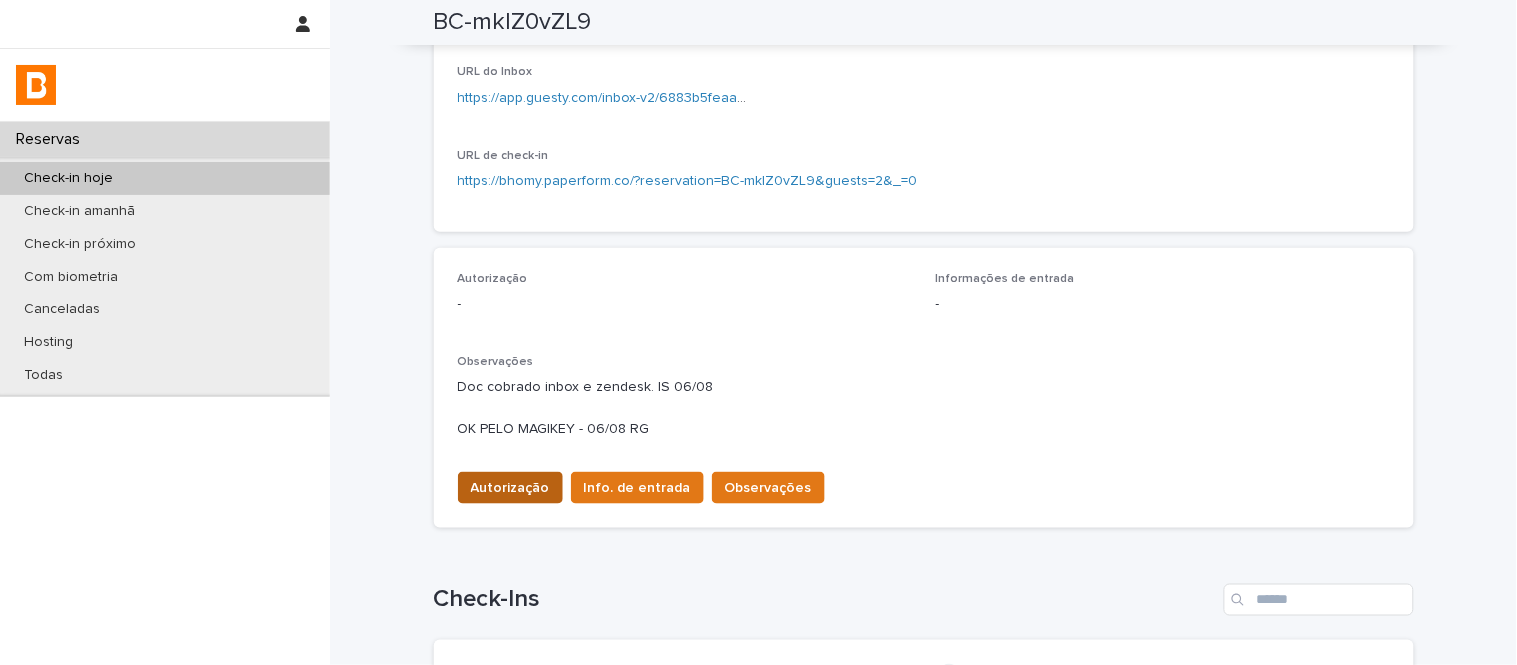 drag, startPoint x: 512, startPoint y: 470, endPoint x: 514, endPoint y: 491, distance: 21.095022 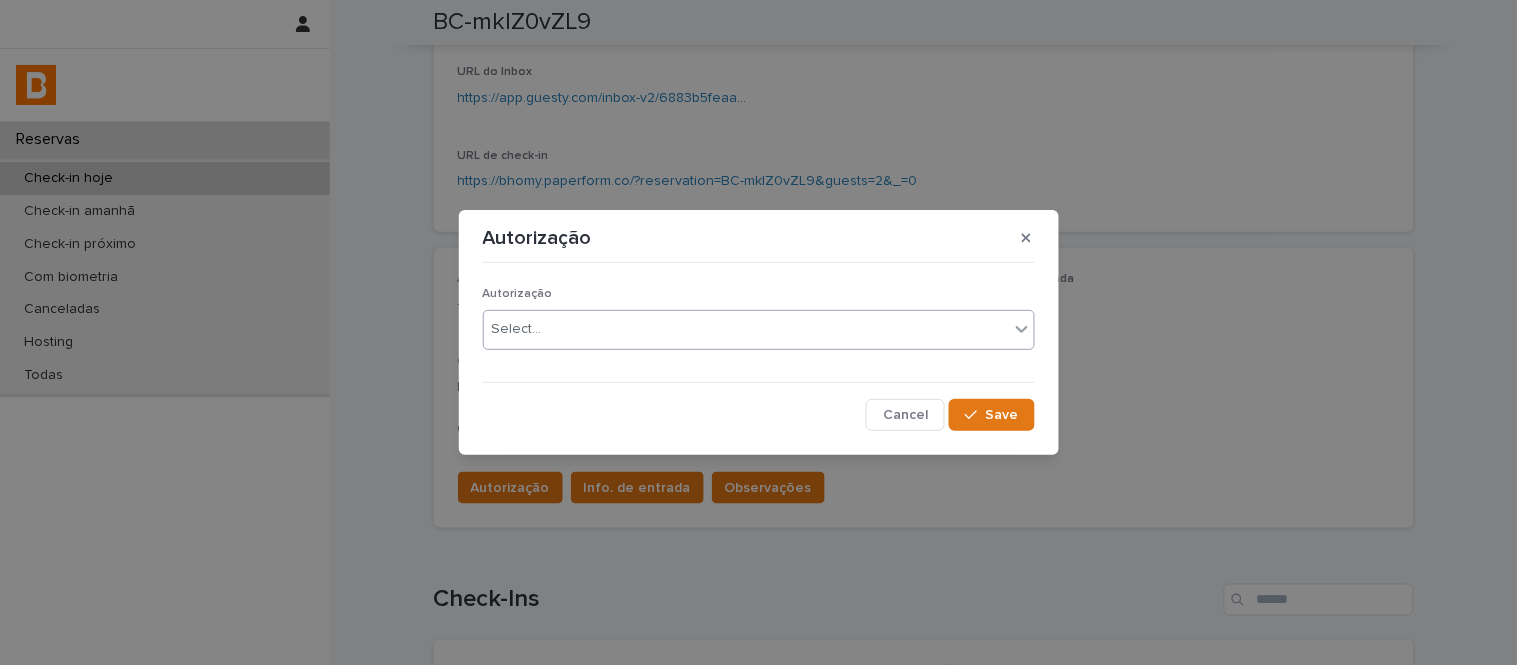 click on "Select..." at bounding box center [746, 329] 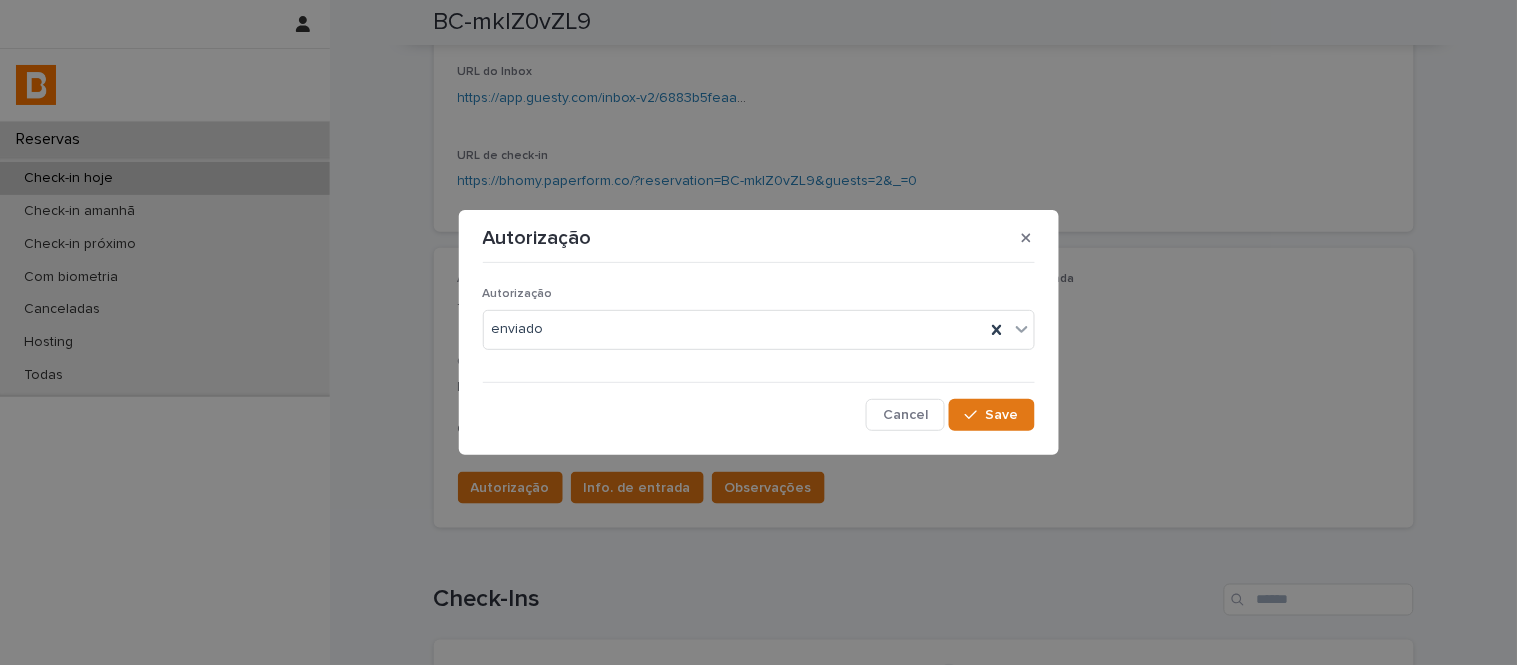 click on "Autorização Autorização enviado Cancel Save" at bounding box center [759, 332] 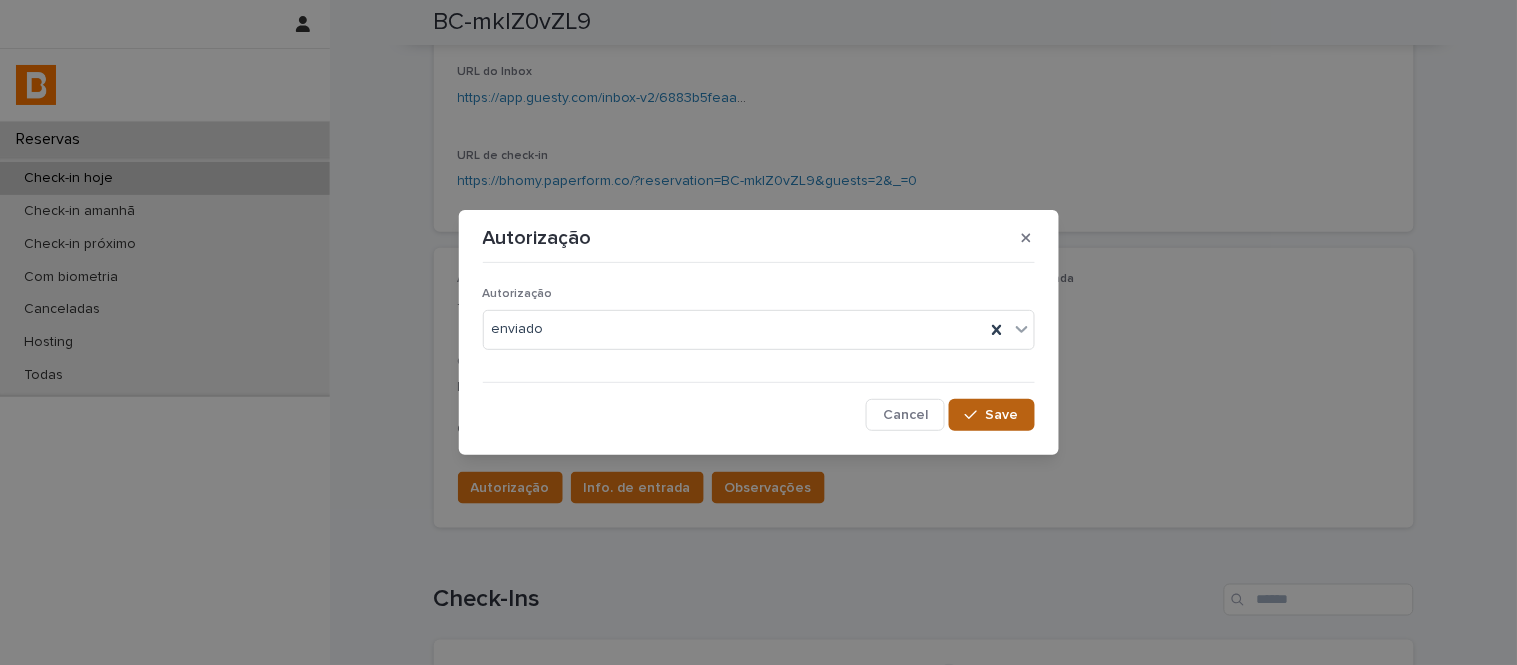 drag, startPoint x: 1031, startPoint y: 407, endPoint x: 1020, endPoint y: 408, distance: 11.045361 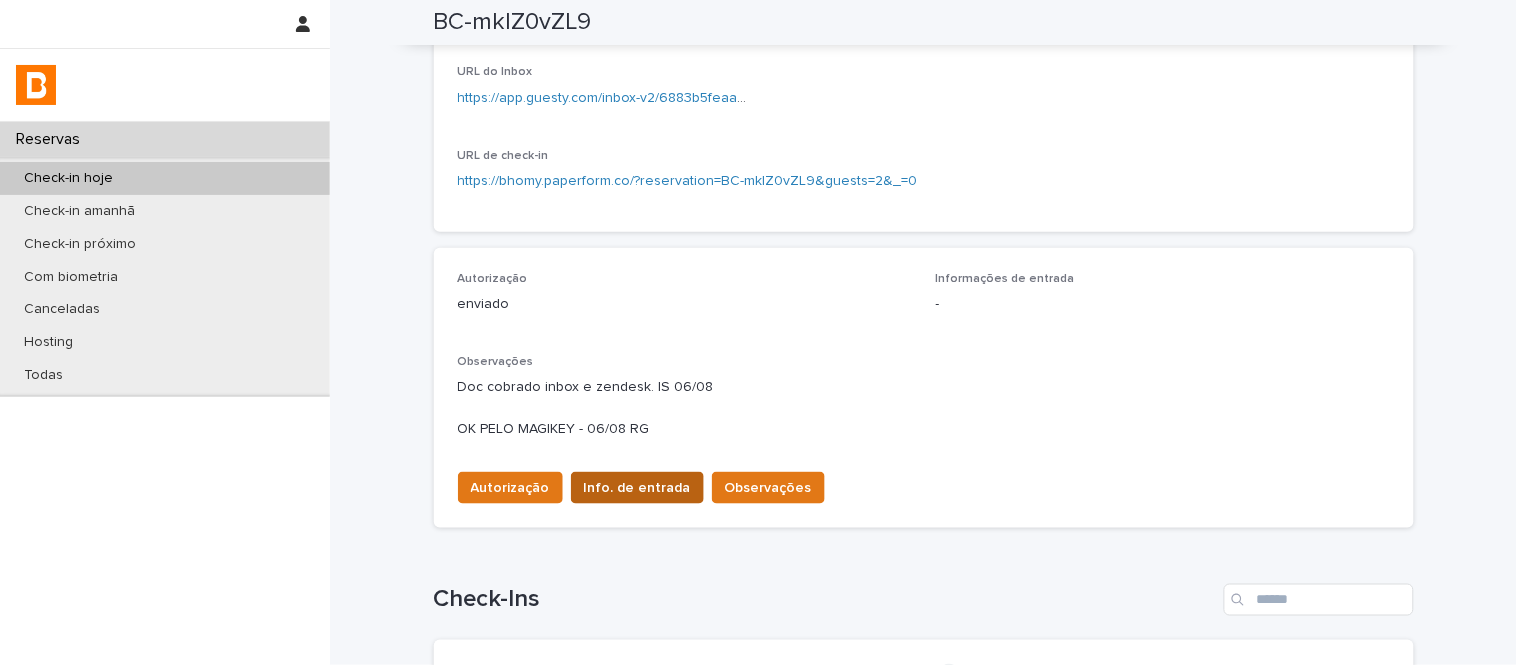 click on "Info. de entrada" at bounding box center [637, 488] 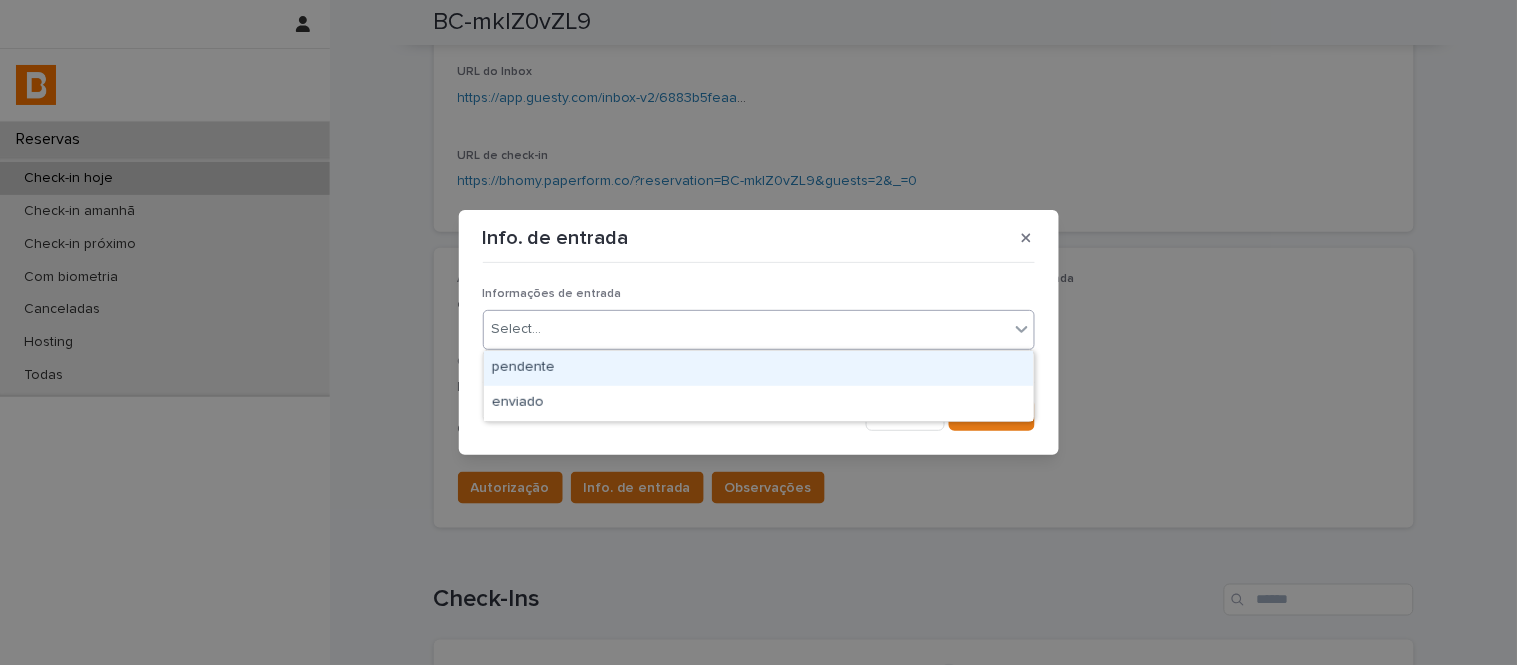 click on "Select..." at bounding box center (746, 329) 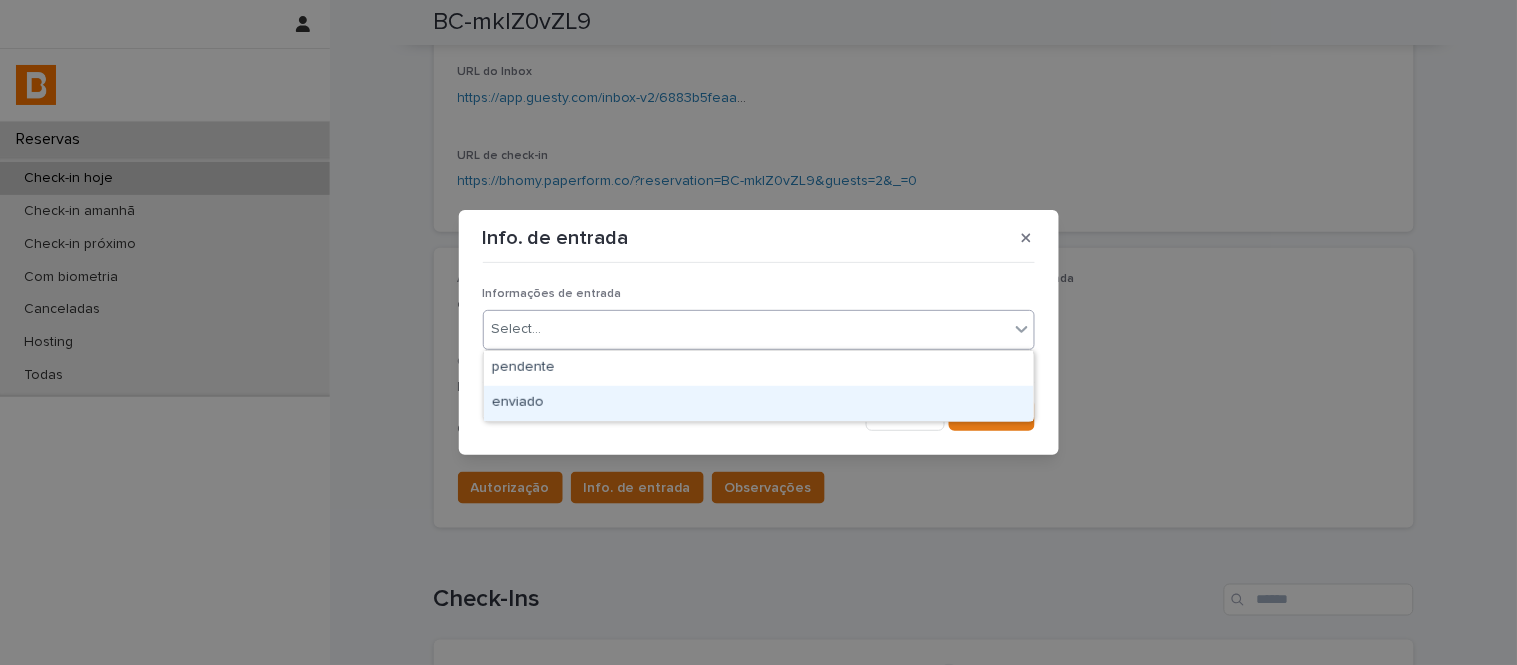 click on "enviado" at bounding box center (759, 403) 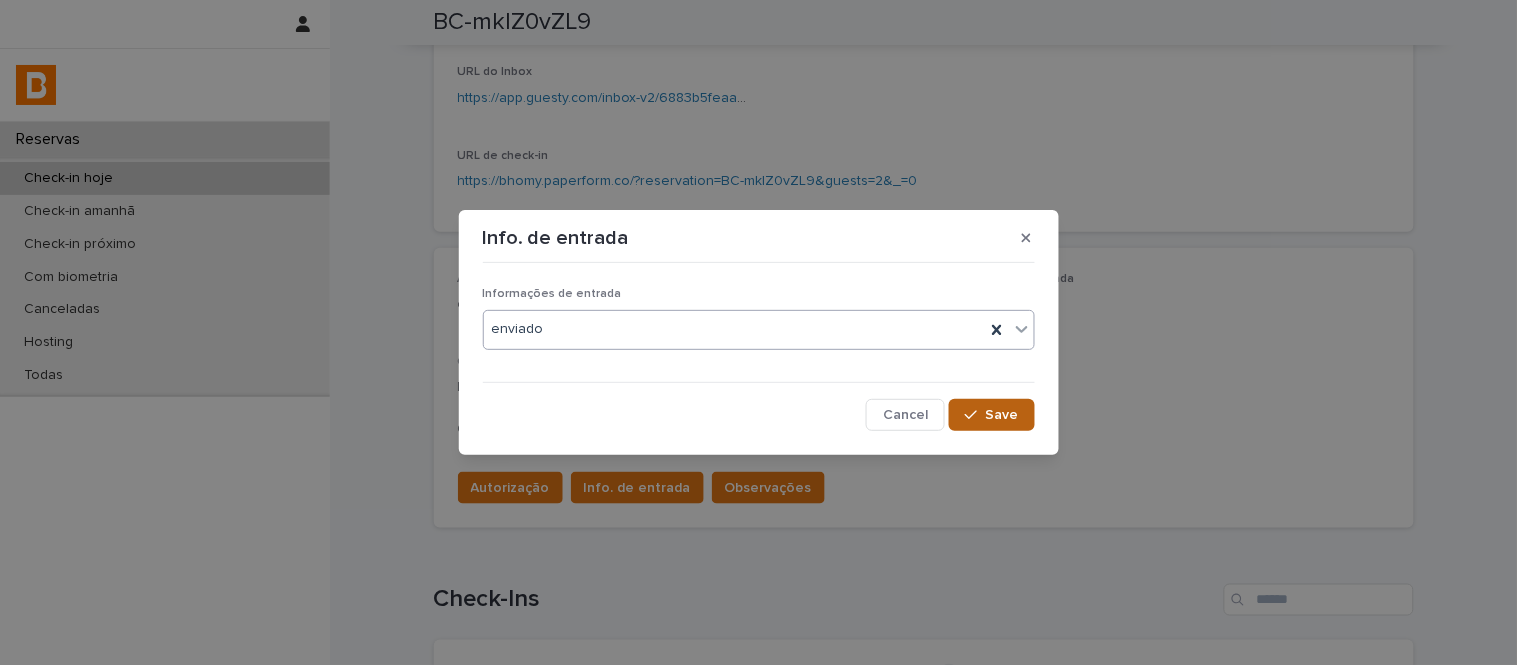 click on "Save" at bounding box center (991, 415) 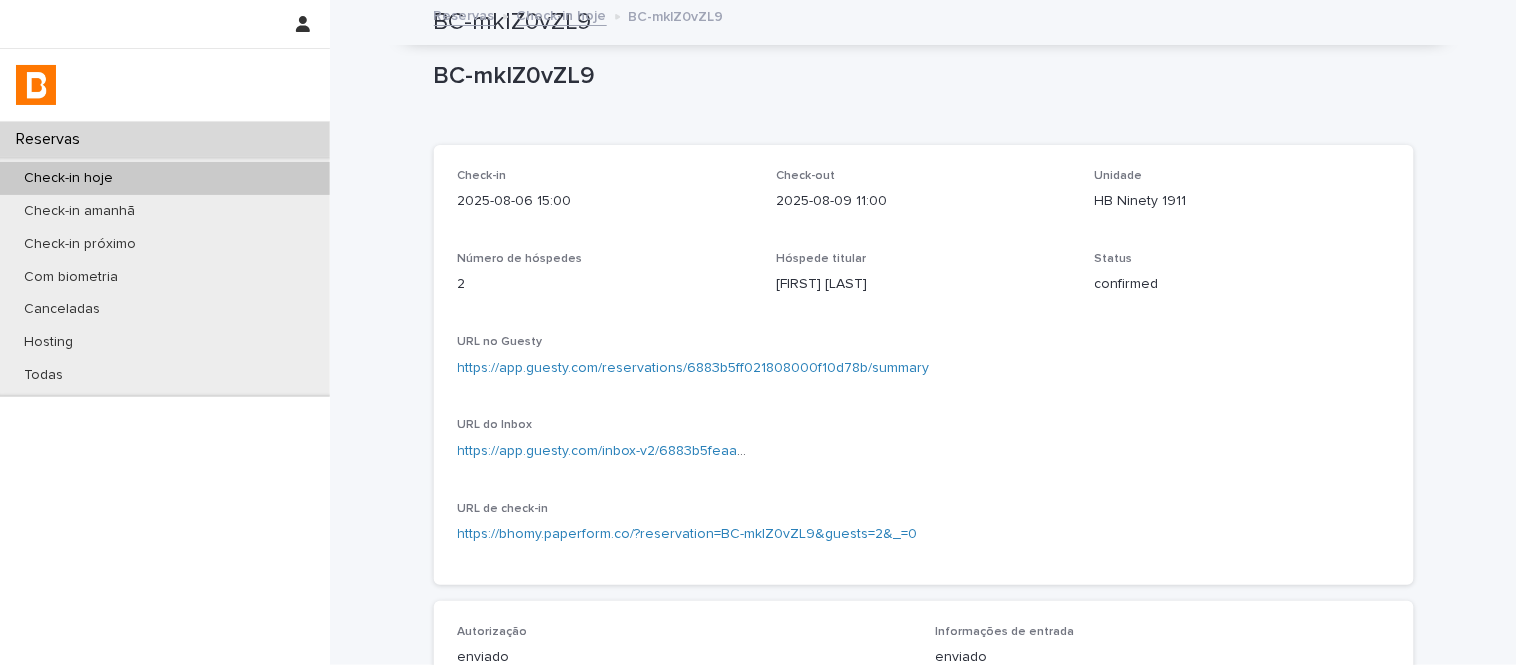scroll, scrollTop: 0, scrollLeft: 0, axis: both 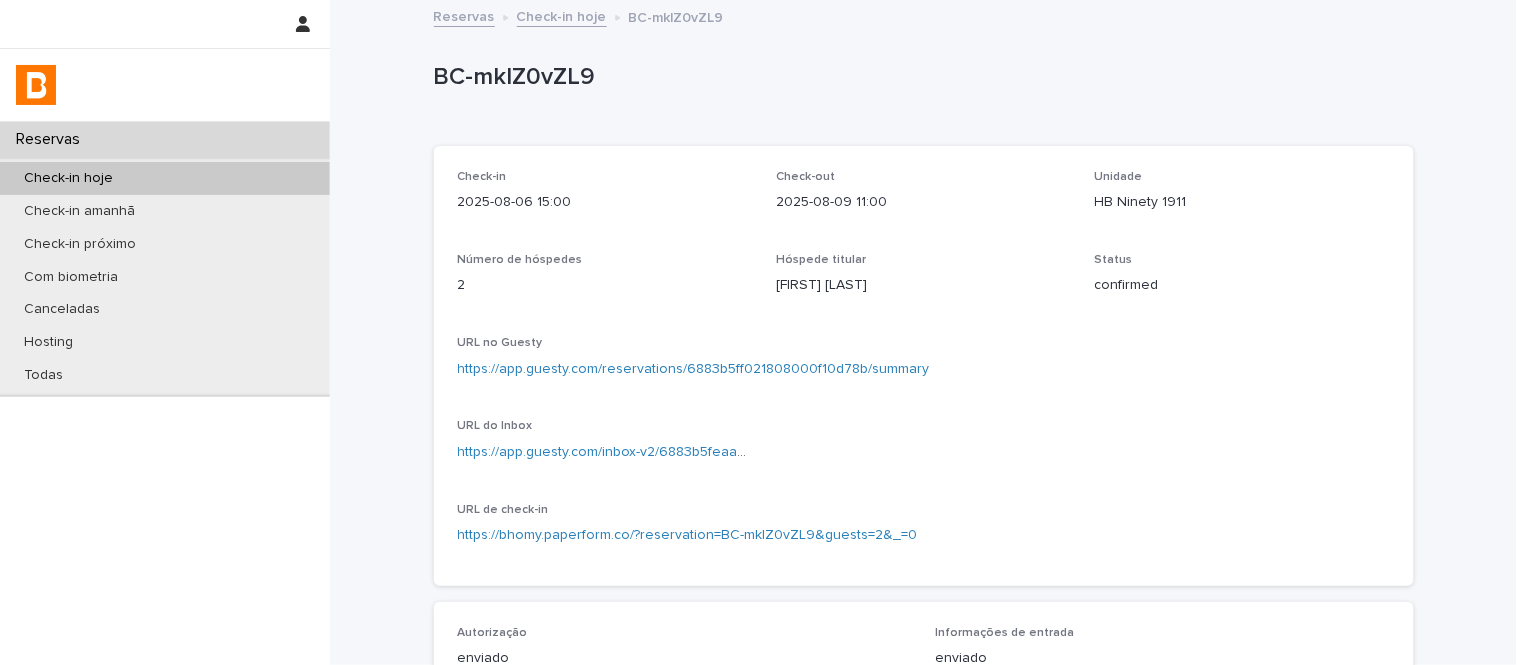 click on "Check-in hoje" at bounding box center [562, 15] 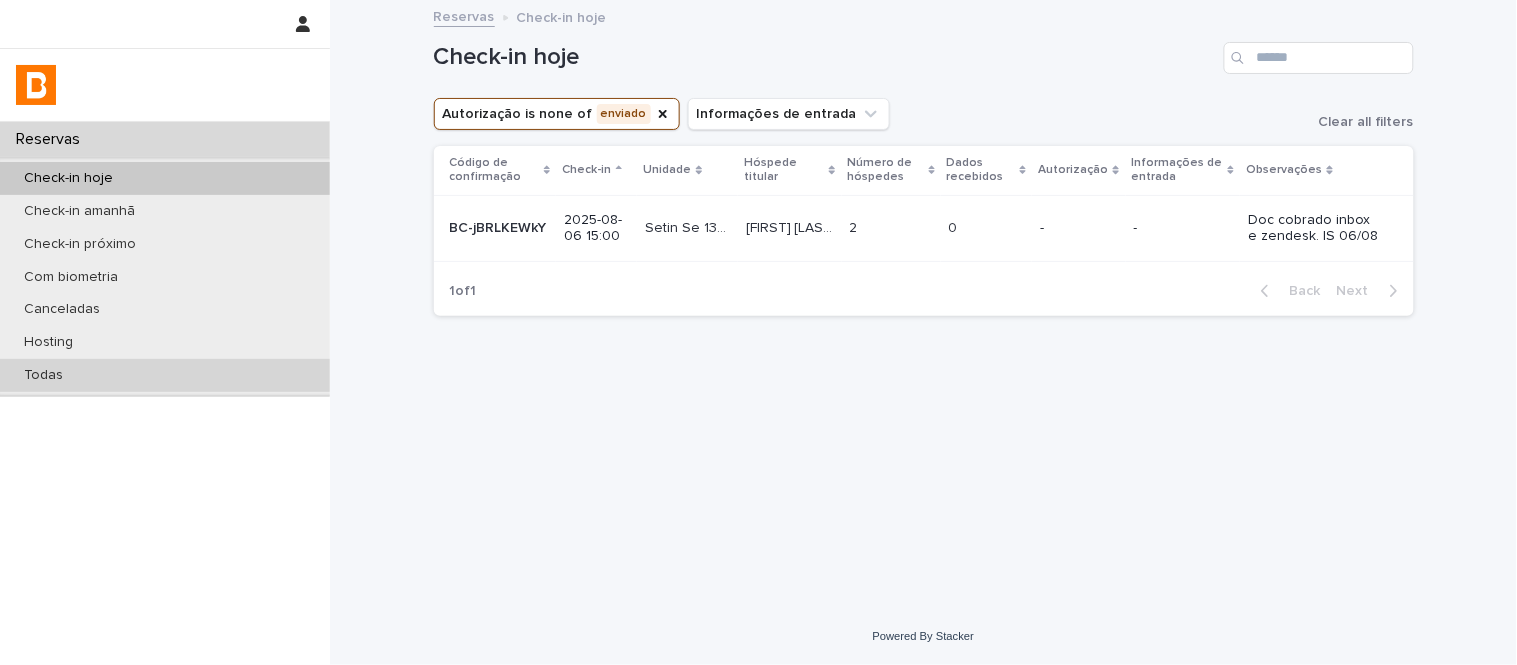 click on "Todas" at bounding box center [165, 375] 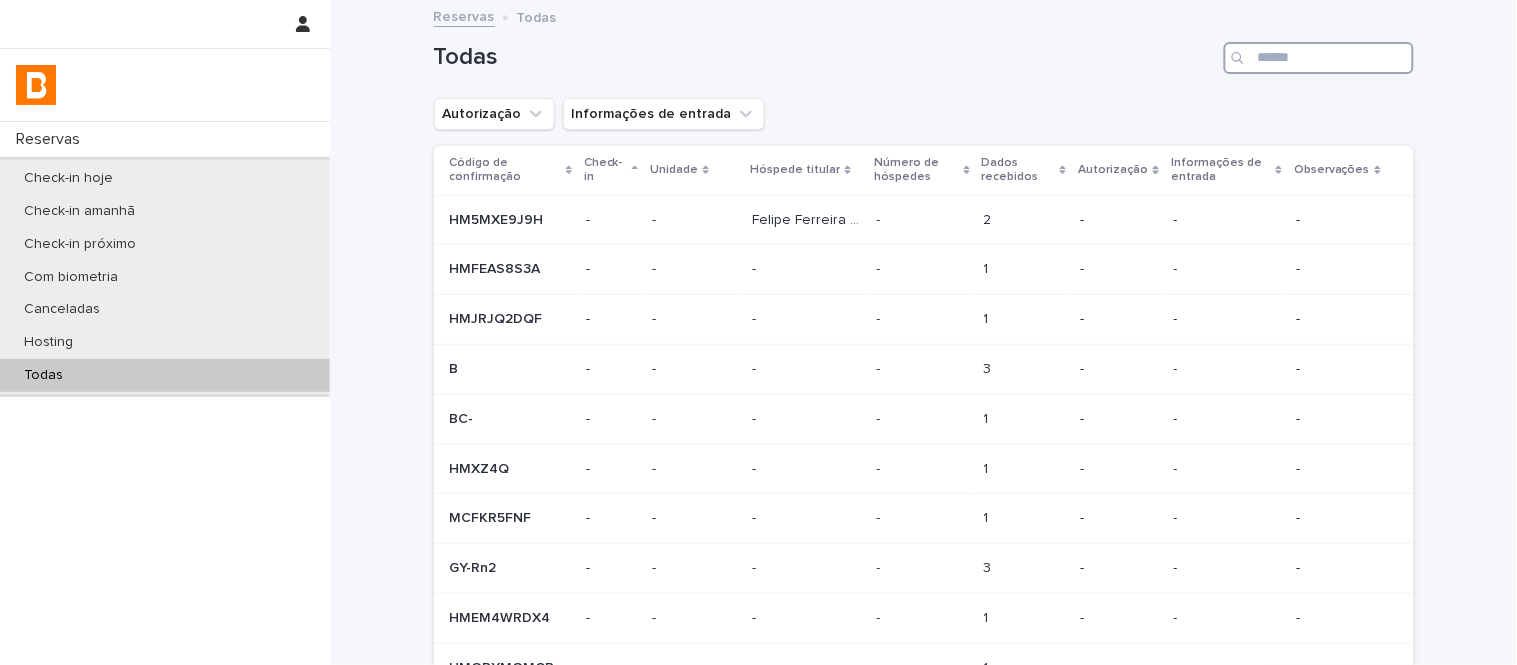 click at bounding box center (1319, 58) 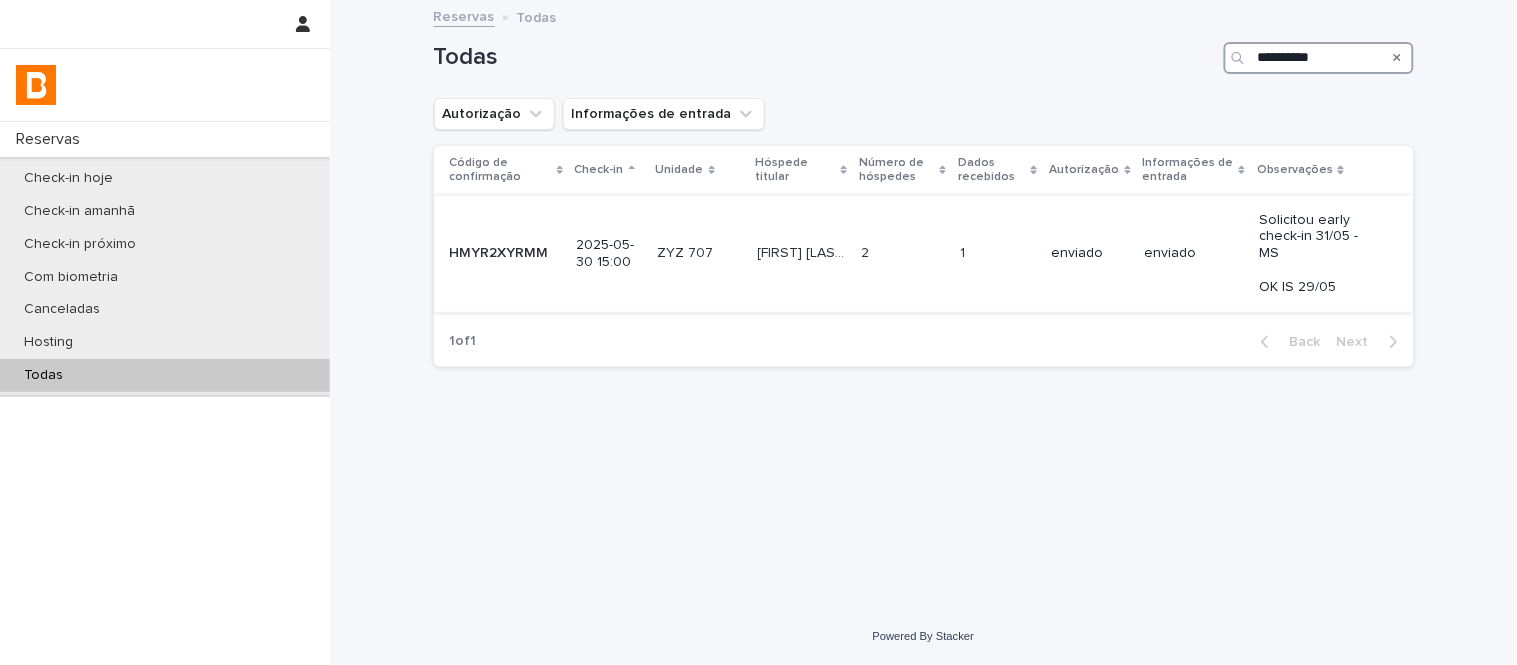 type on "**********" 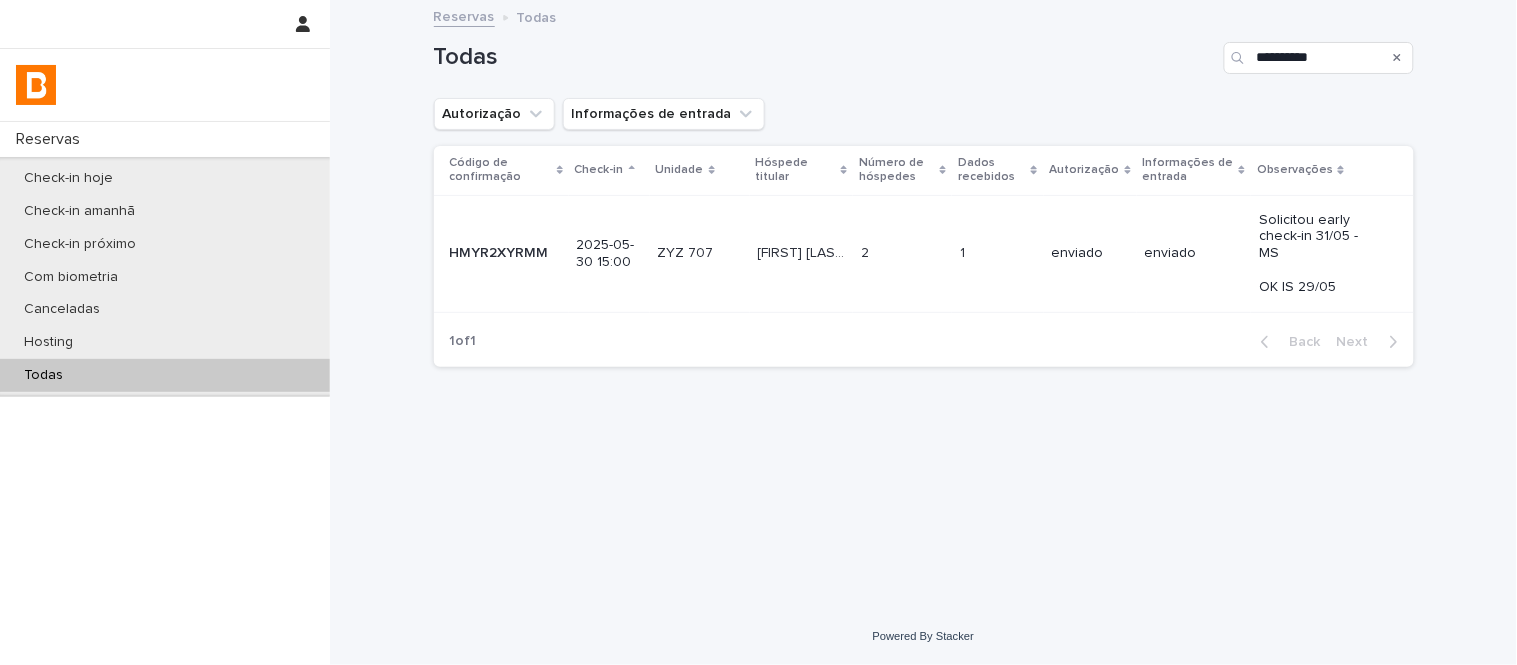 click on "2 2" at bounding box center (902, 253) 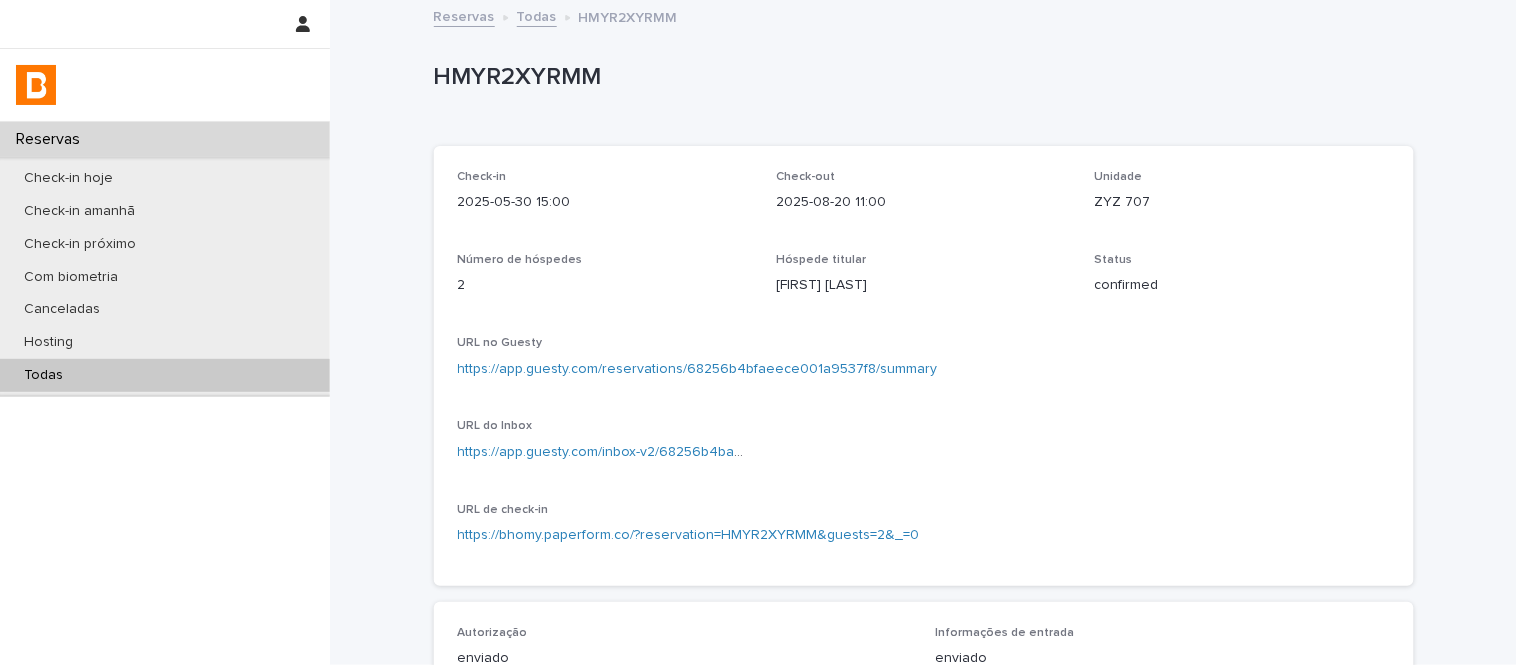 click on "https://app.guesty.com/reservations/68256b4bfaeece001a9537f8/summary" at bounding box center [698, 369] 